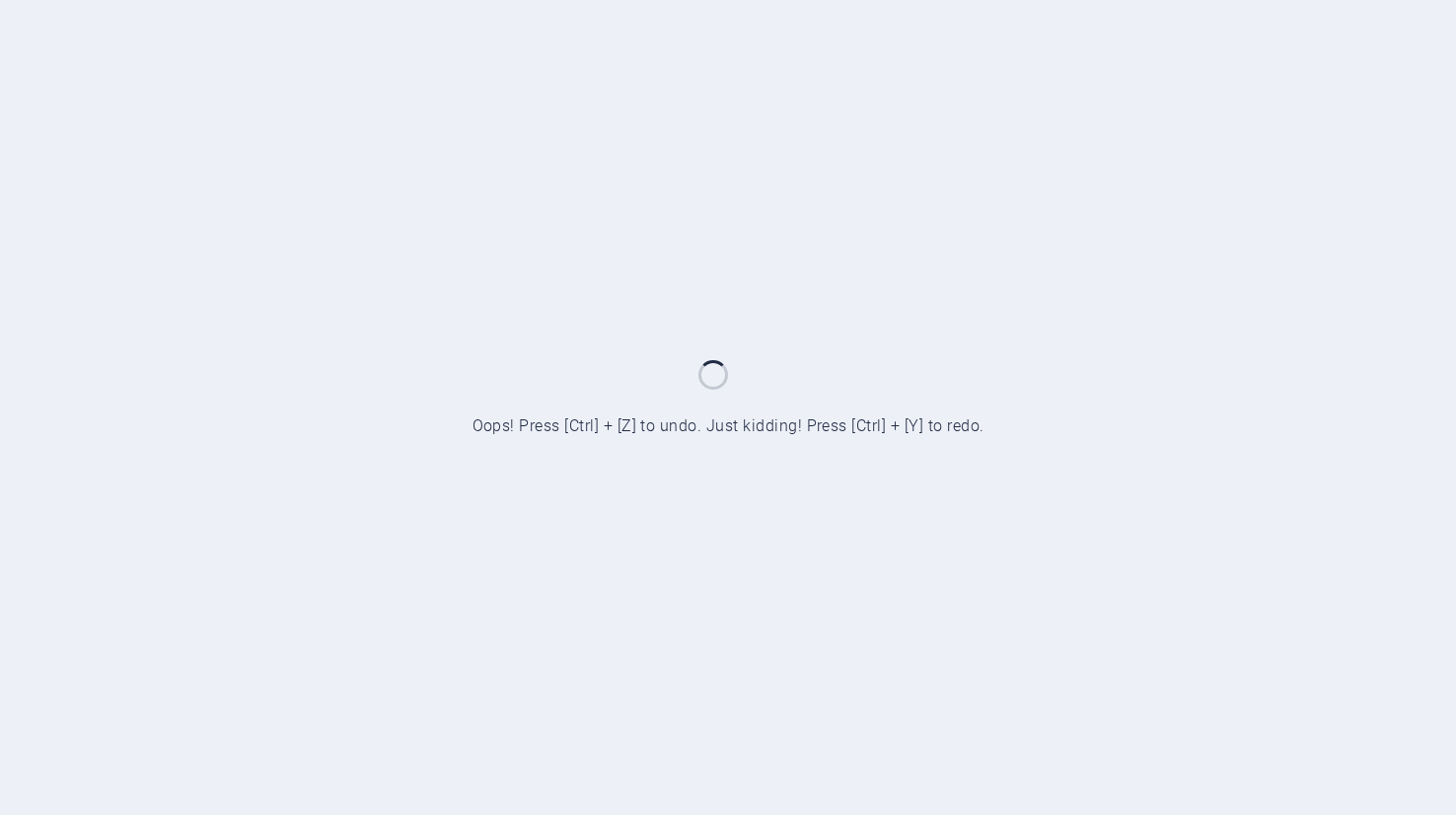 scroll, scrollTop: 0, scrollLeft: 0, axis: both 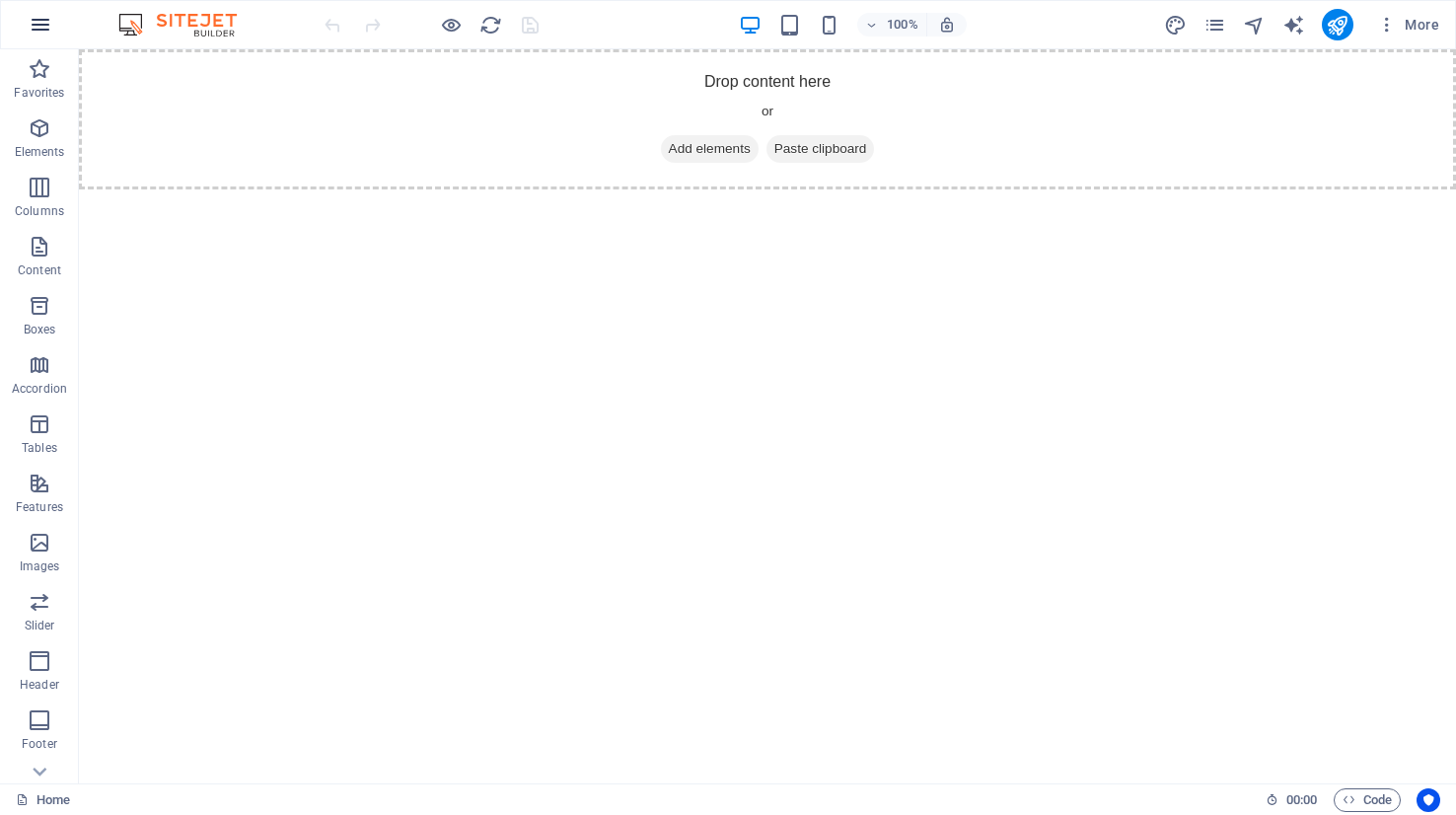 click at bounding box center (40, 25) 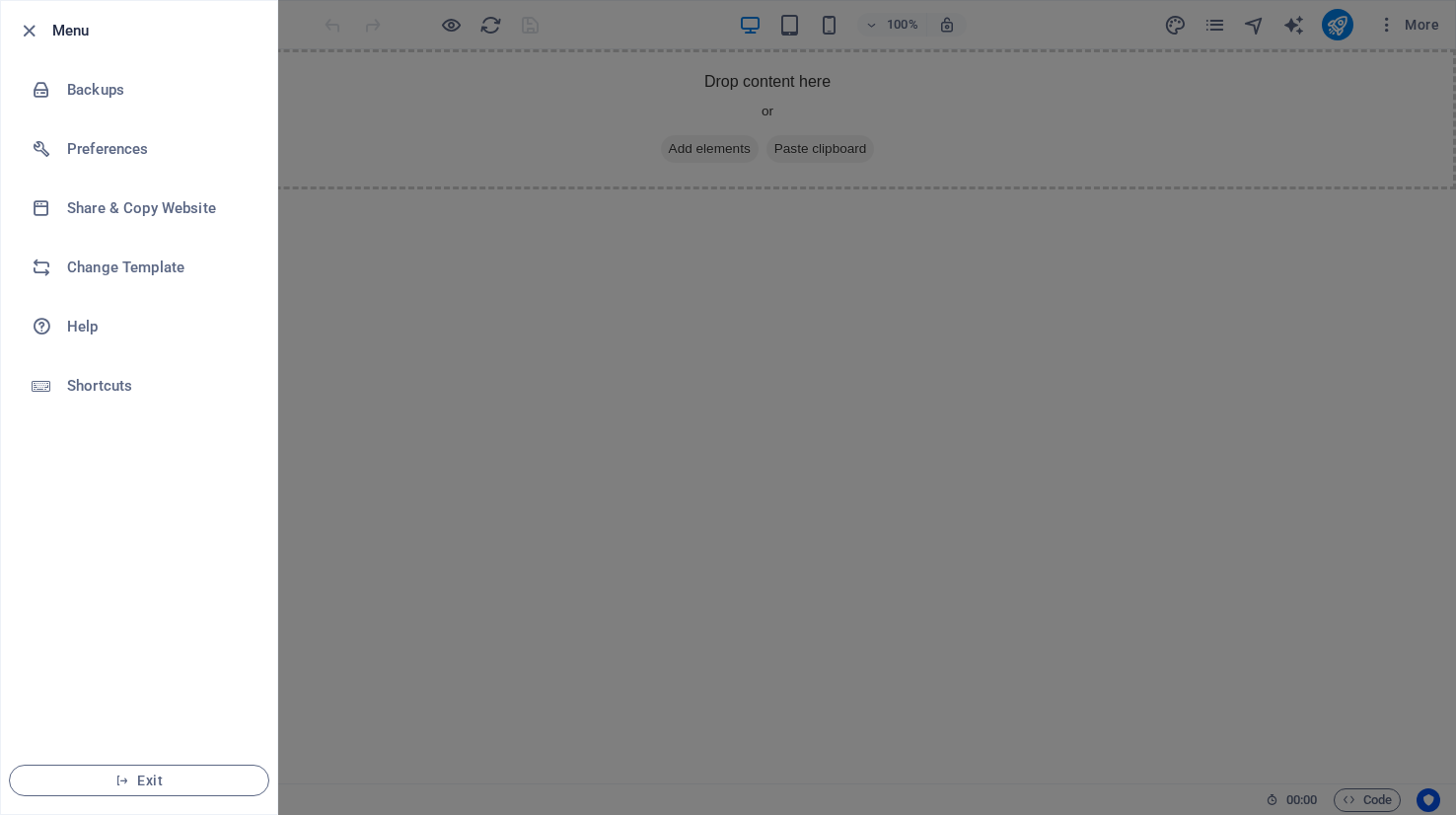 click at bounding box center (728, 408) 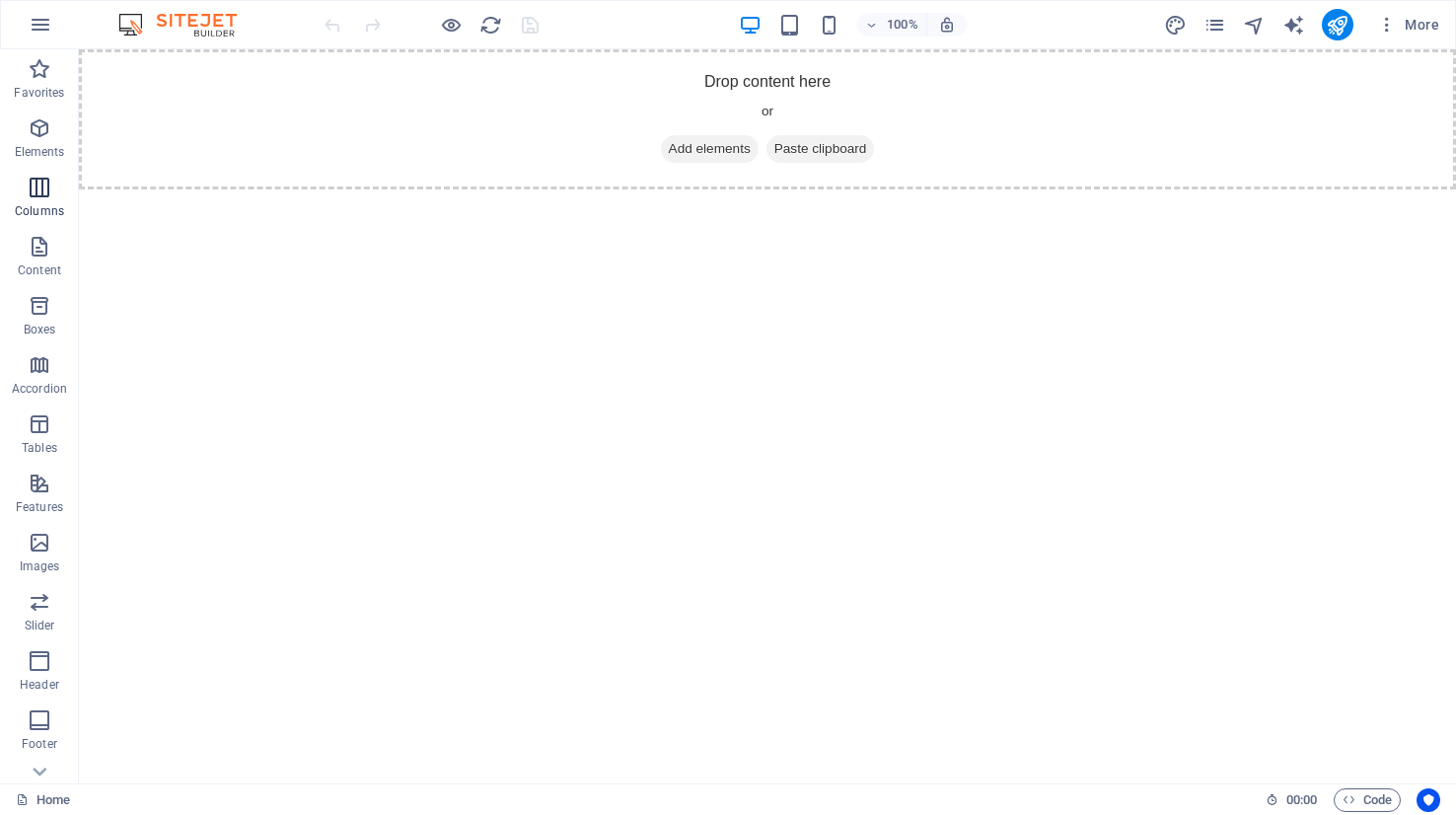 click on "Columns" at bounding box center (39, 211) 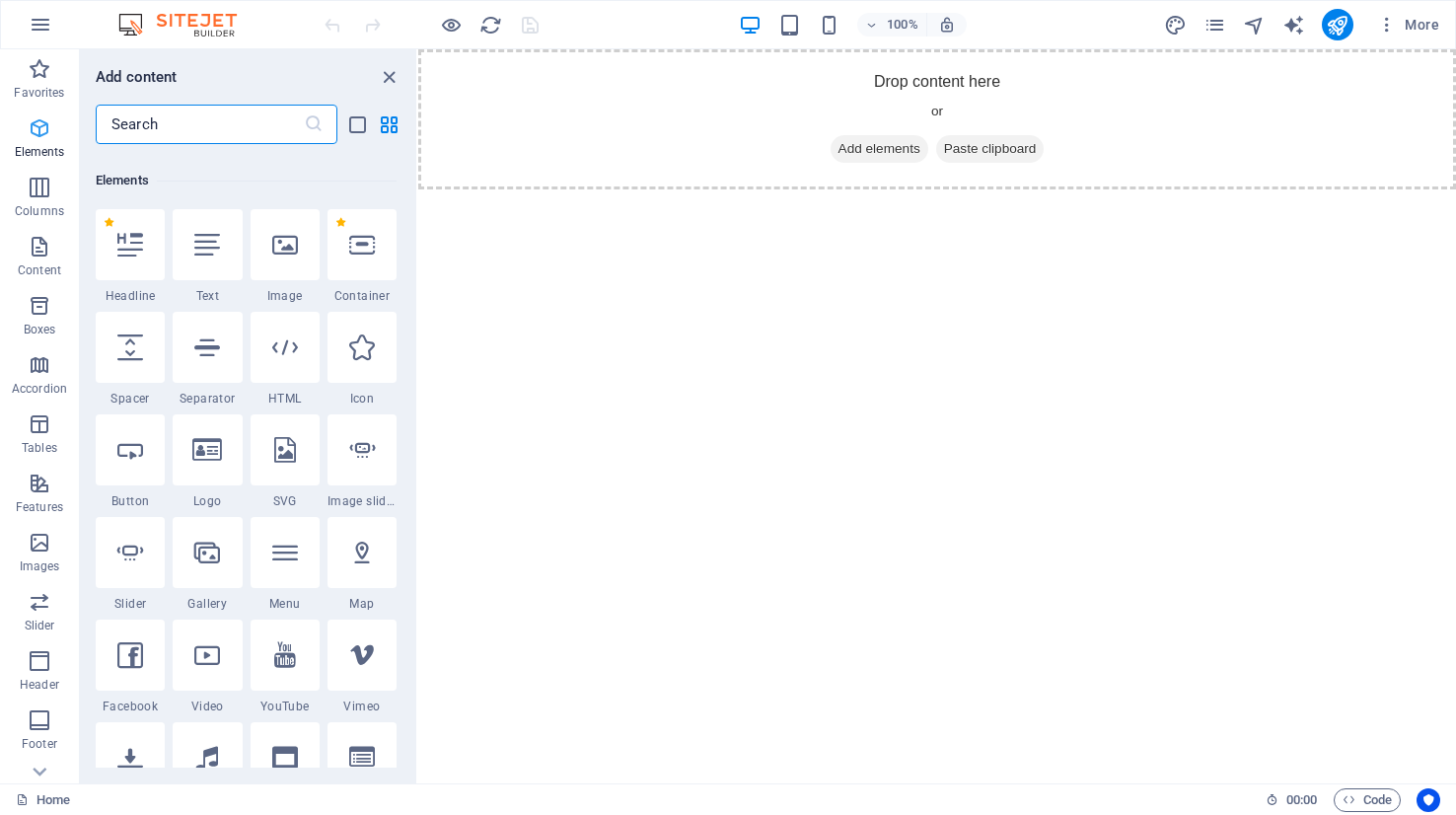 scroll, scrollTop: 977, scrollLeft: 0, axis: vertical 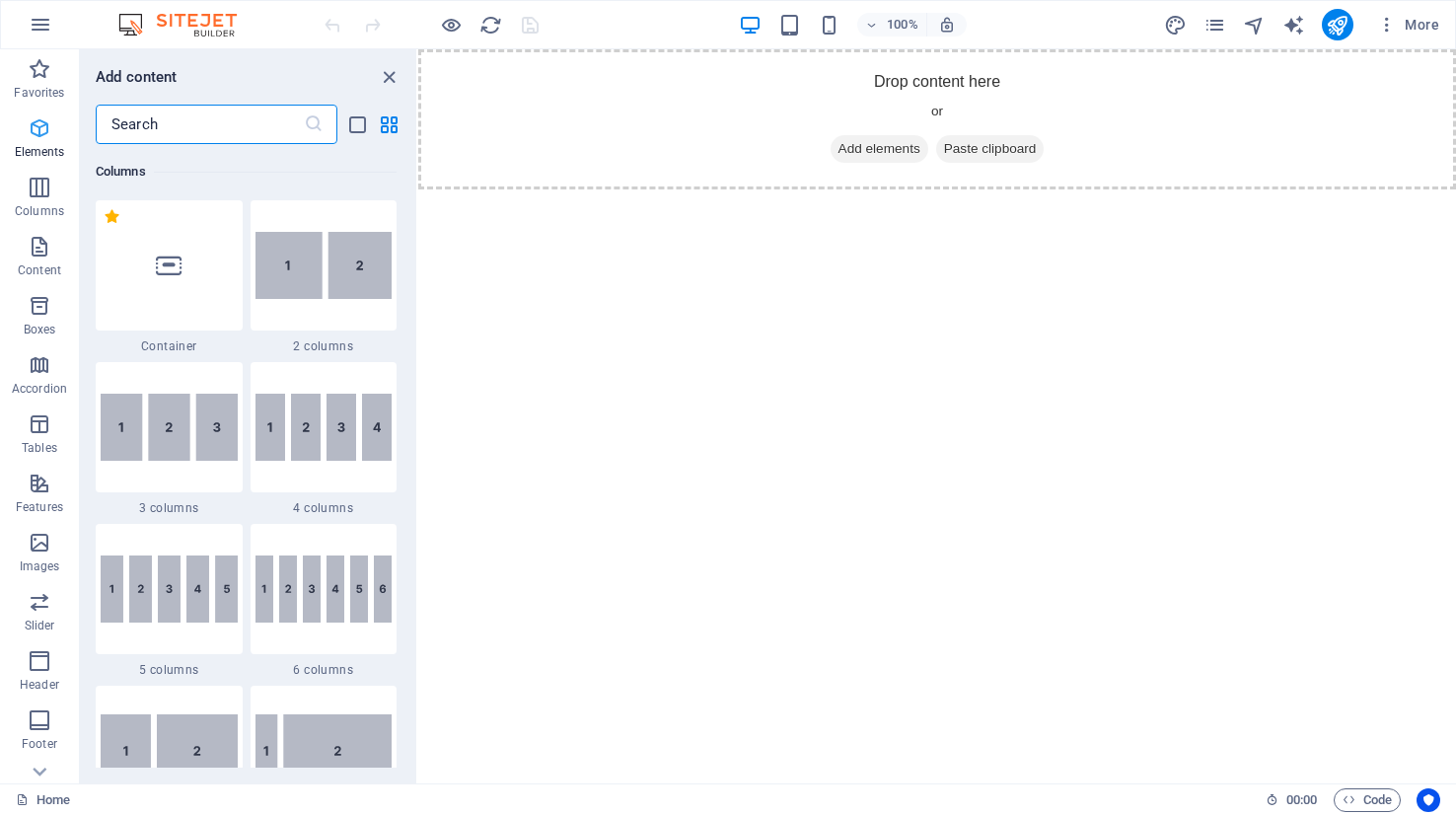 click at bounding box center [39, 128] 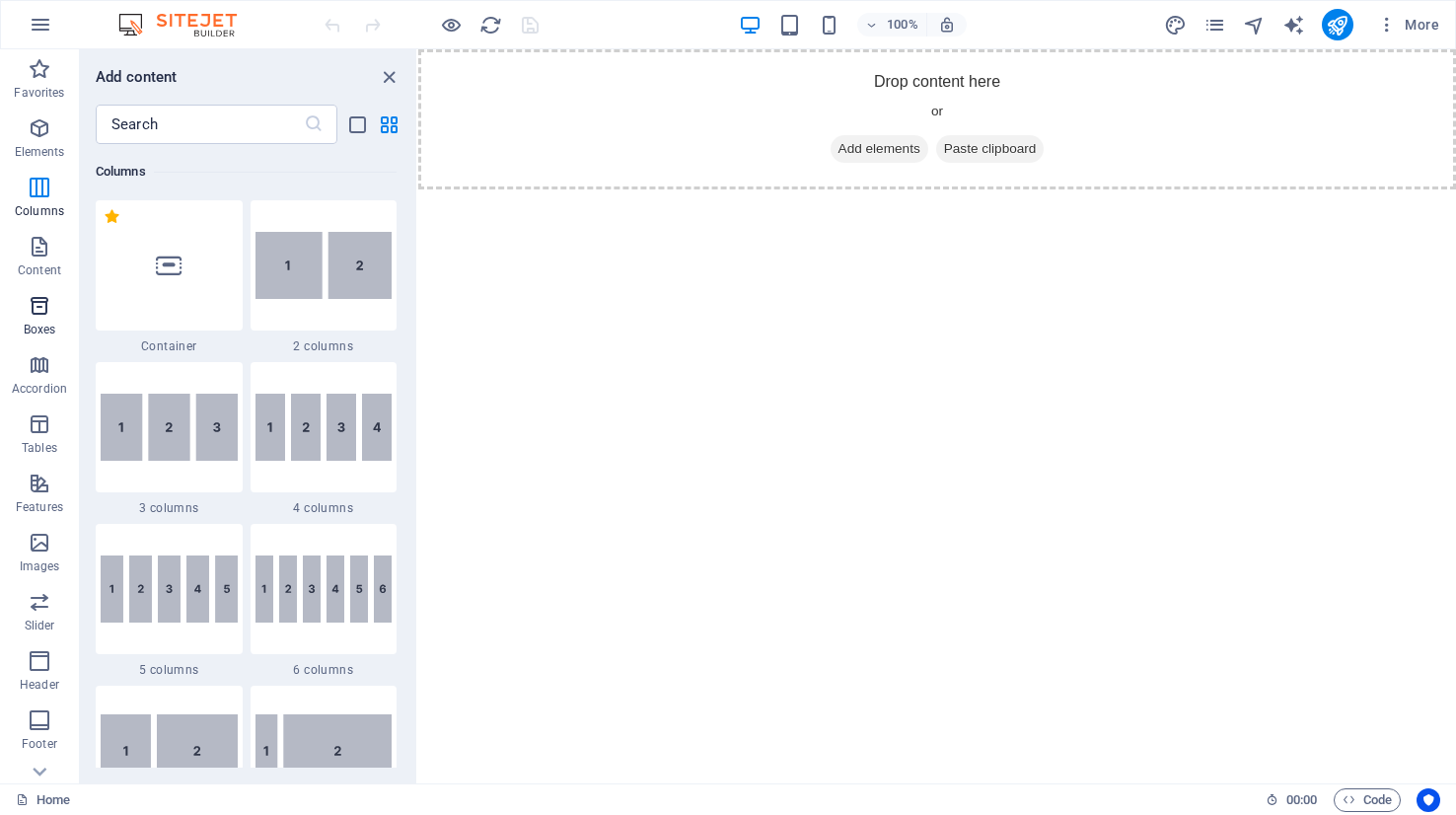 drag, startPoint x: 45, startPoint y: 301, endPoint x: 46, endPoint y: 286, distance: 15.033296 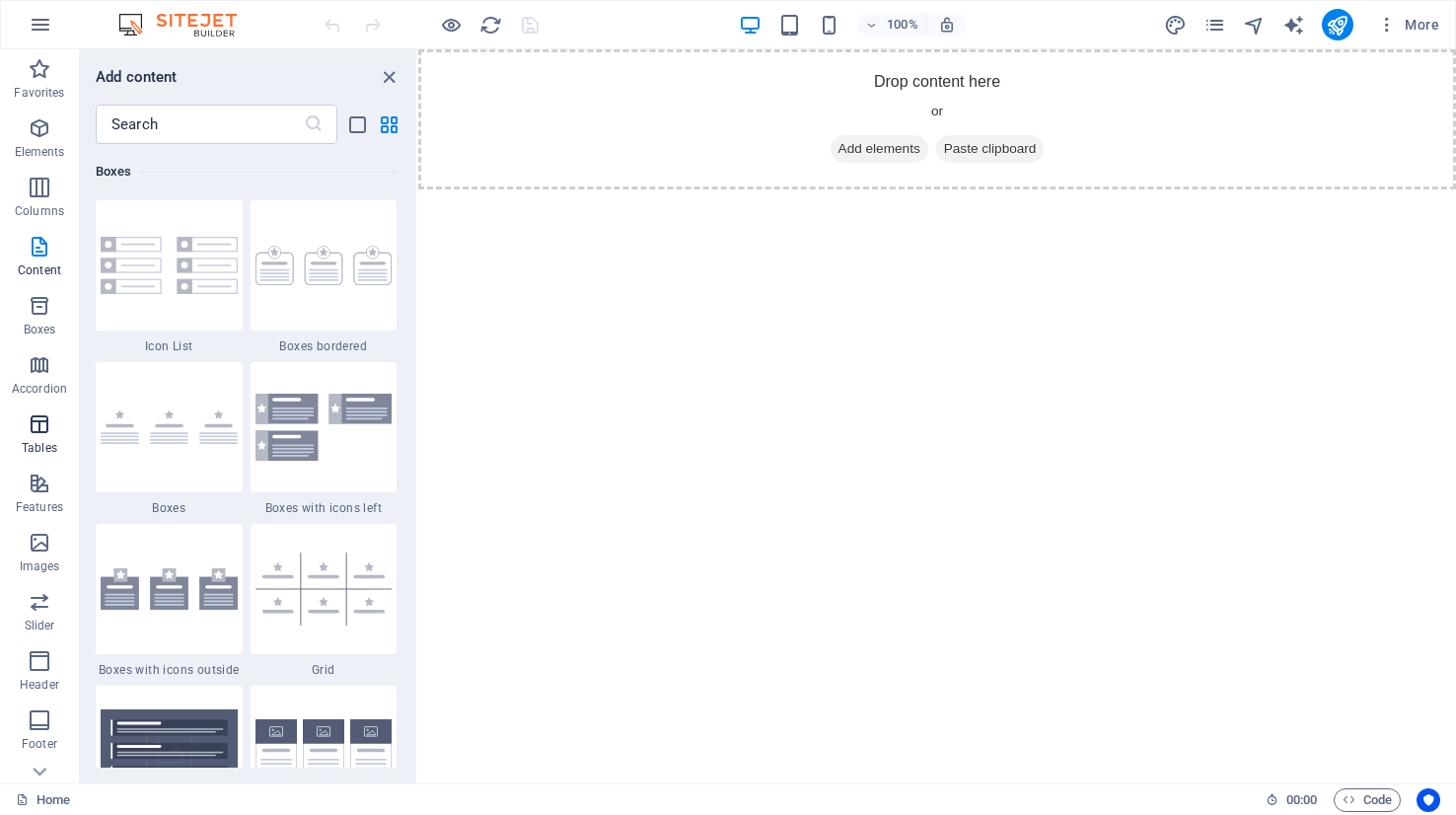 click on "Tables" at bounding box center (39, 448) 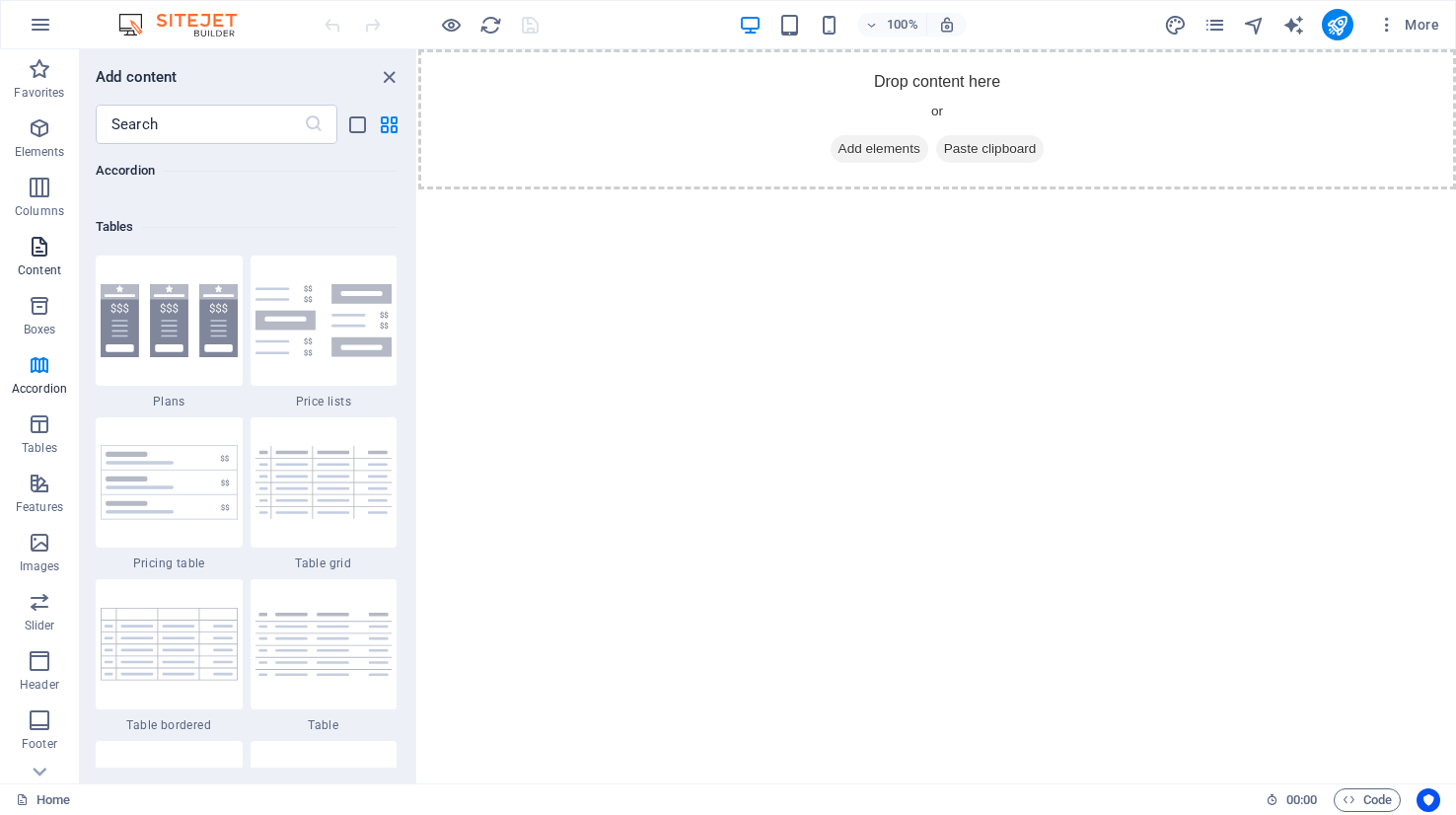 scroll, scrollTop: 6834, scrollLeft: 0, axis: vertical 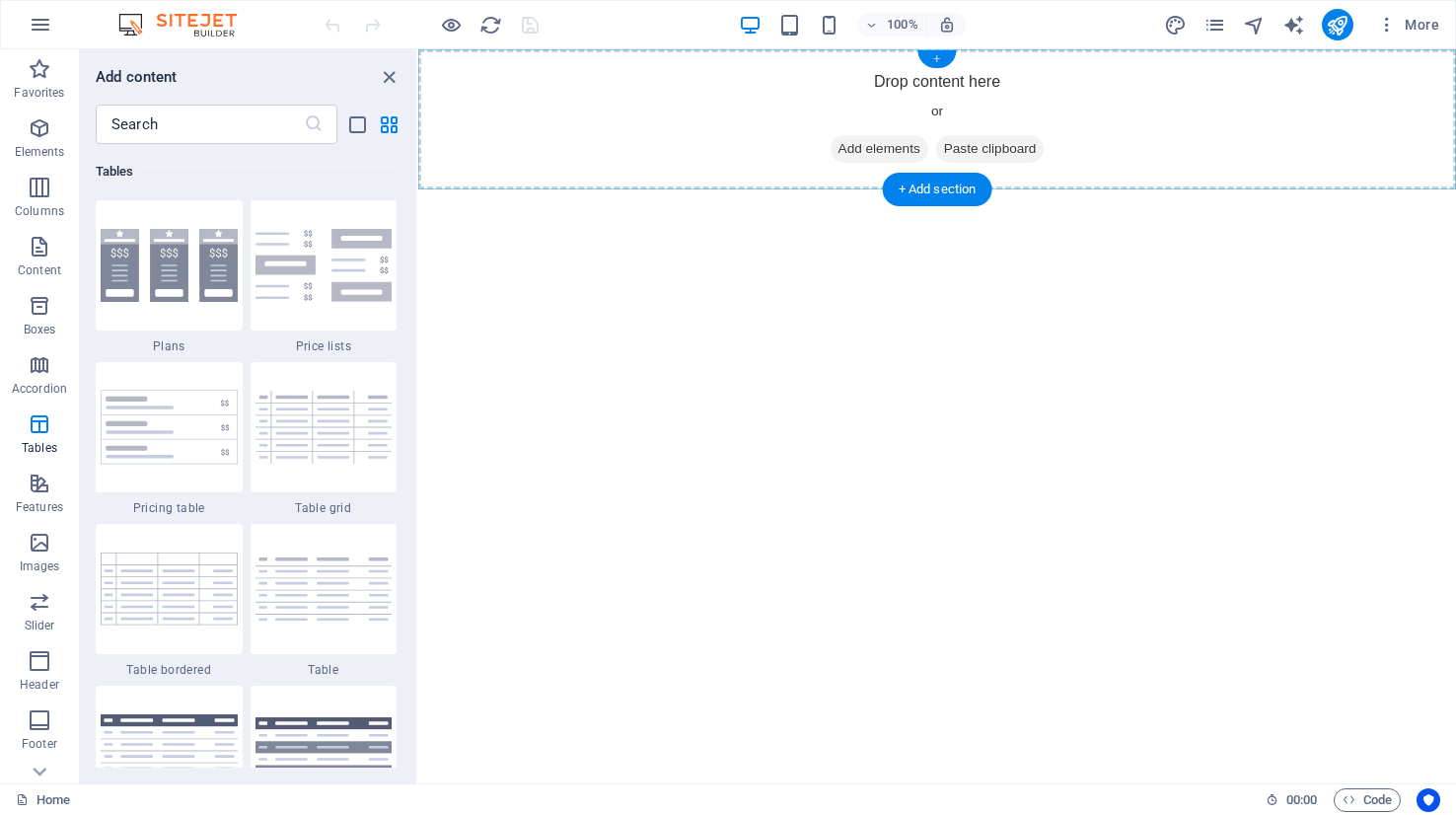 click on "+" at bounding box center (936, 59) 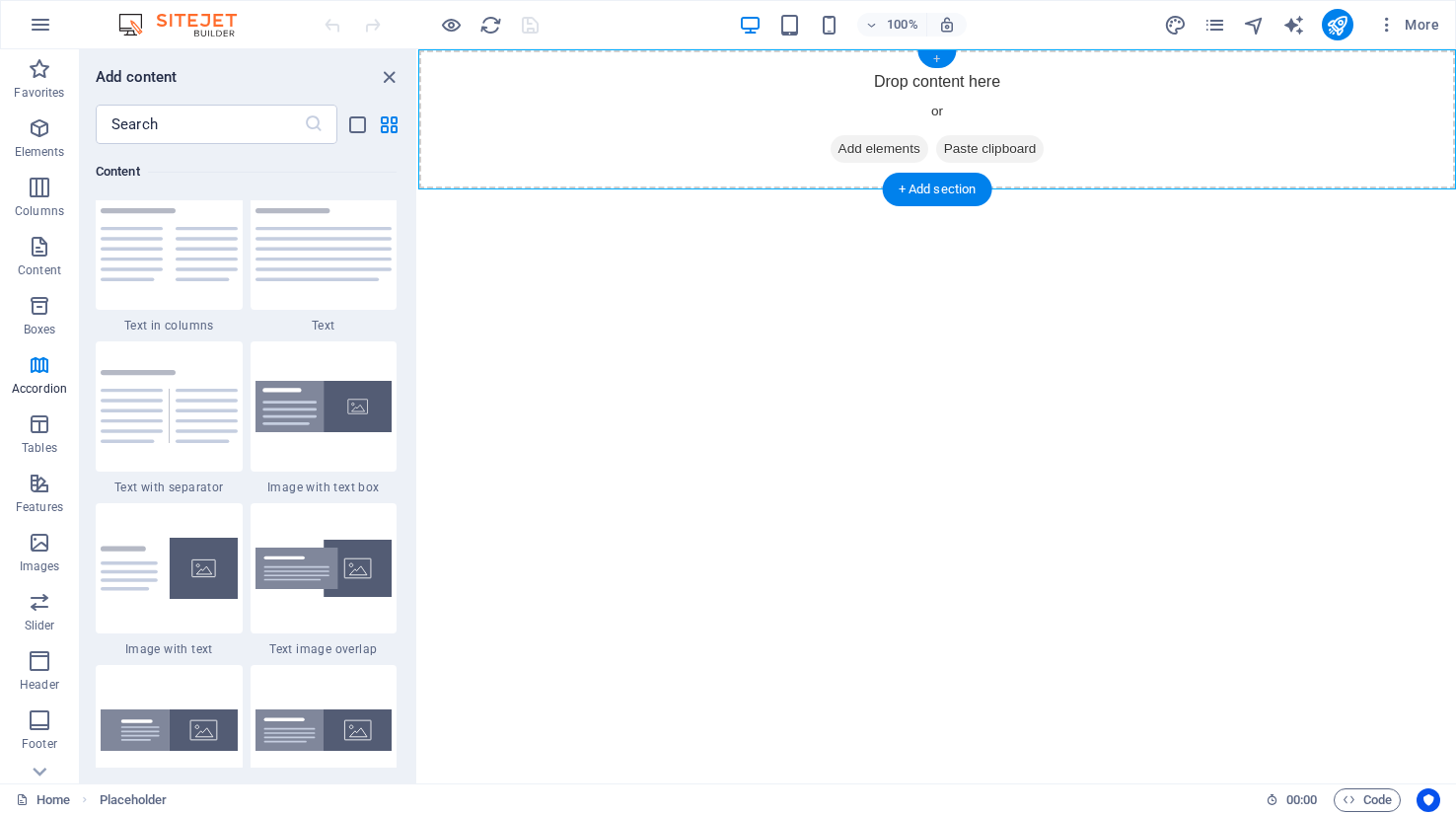 scroll, scrollTop: 3452, scrollLeft: 0, axis: vertical 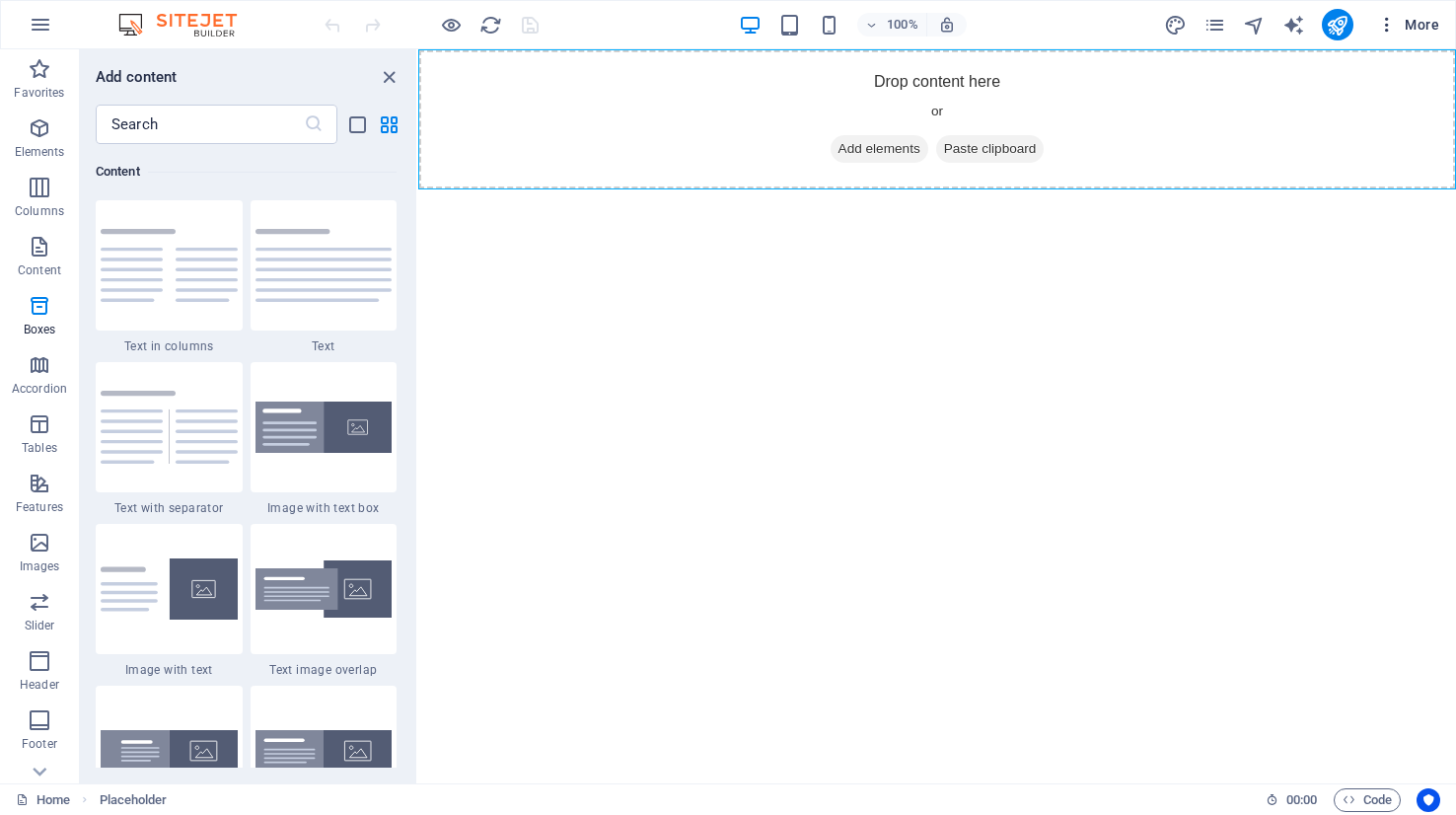 click at bounding box center [1387, 25] 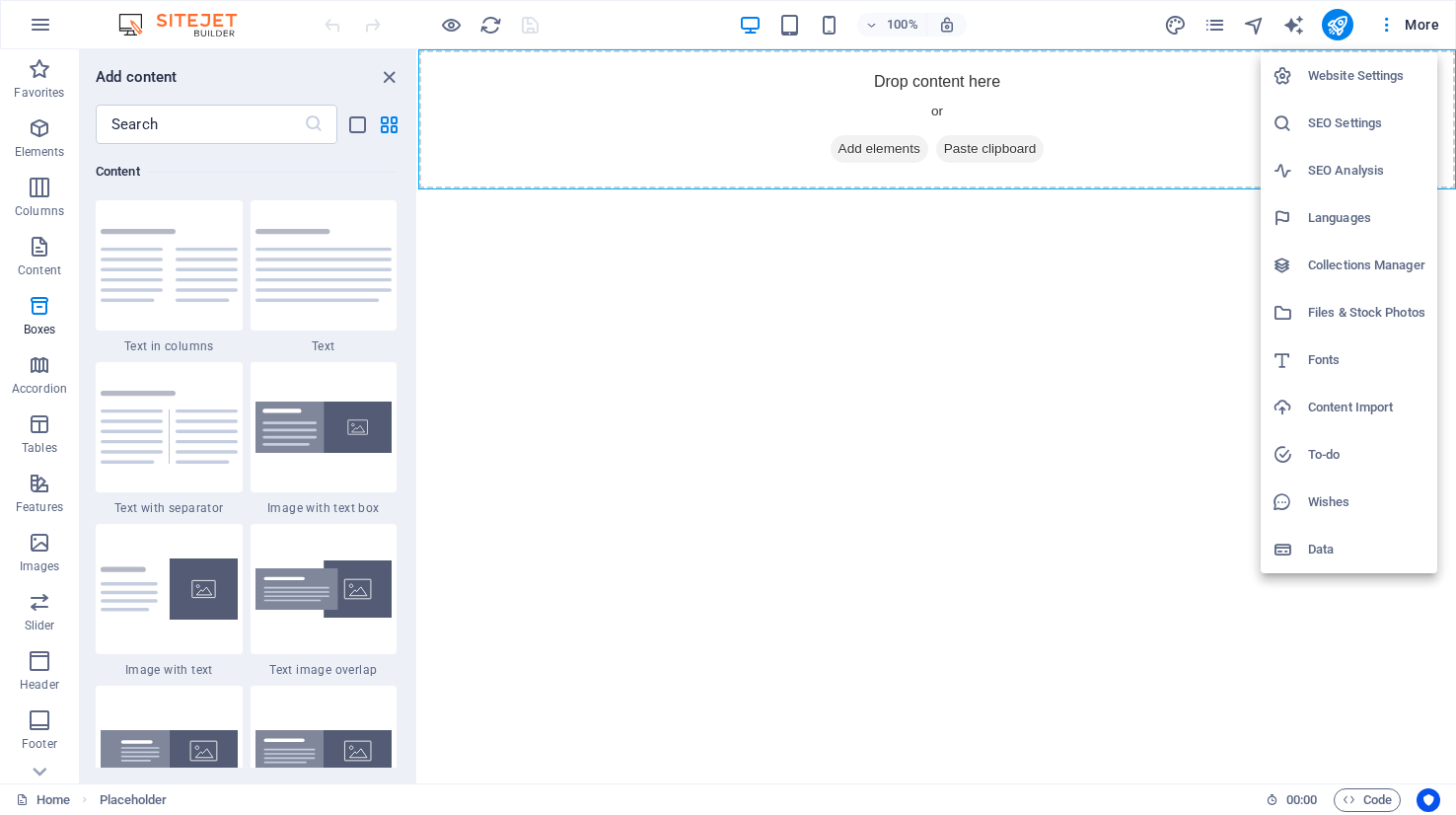 click at bounding box center (728, 408) 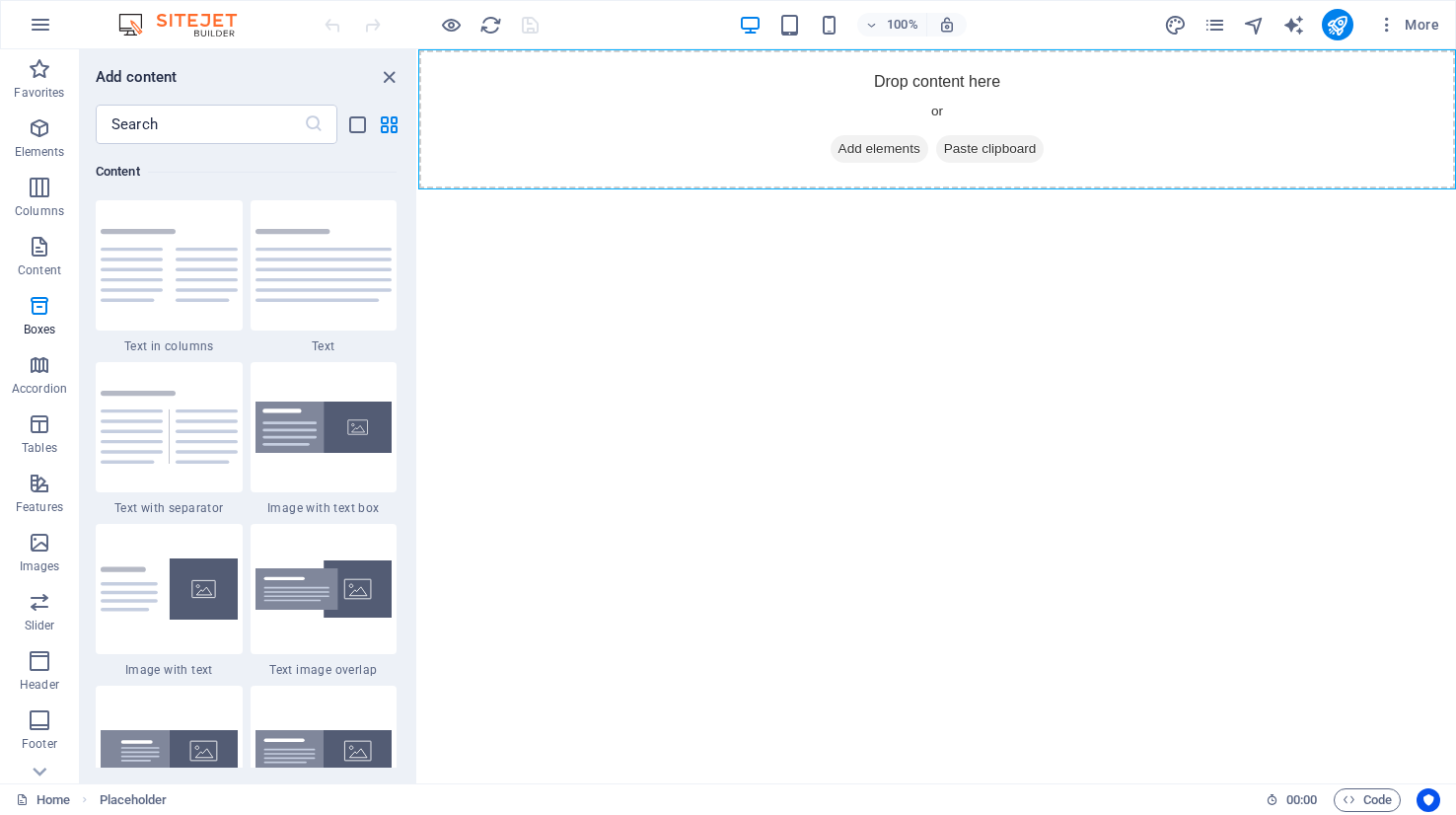 click on "More" at bounding box center [1408, 25] 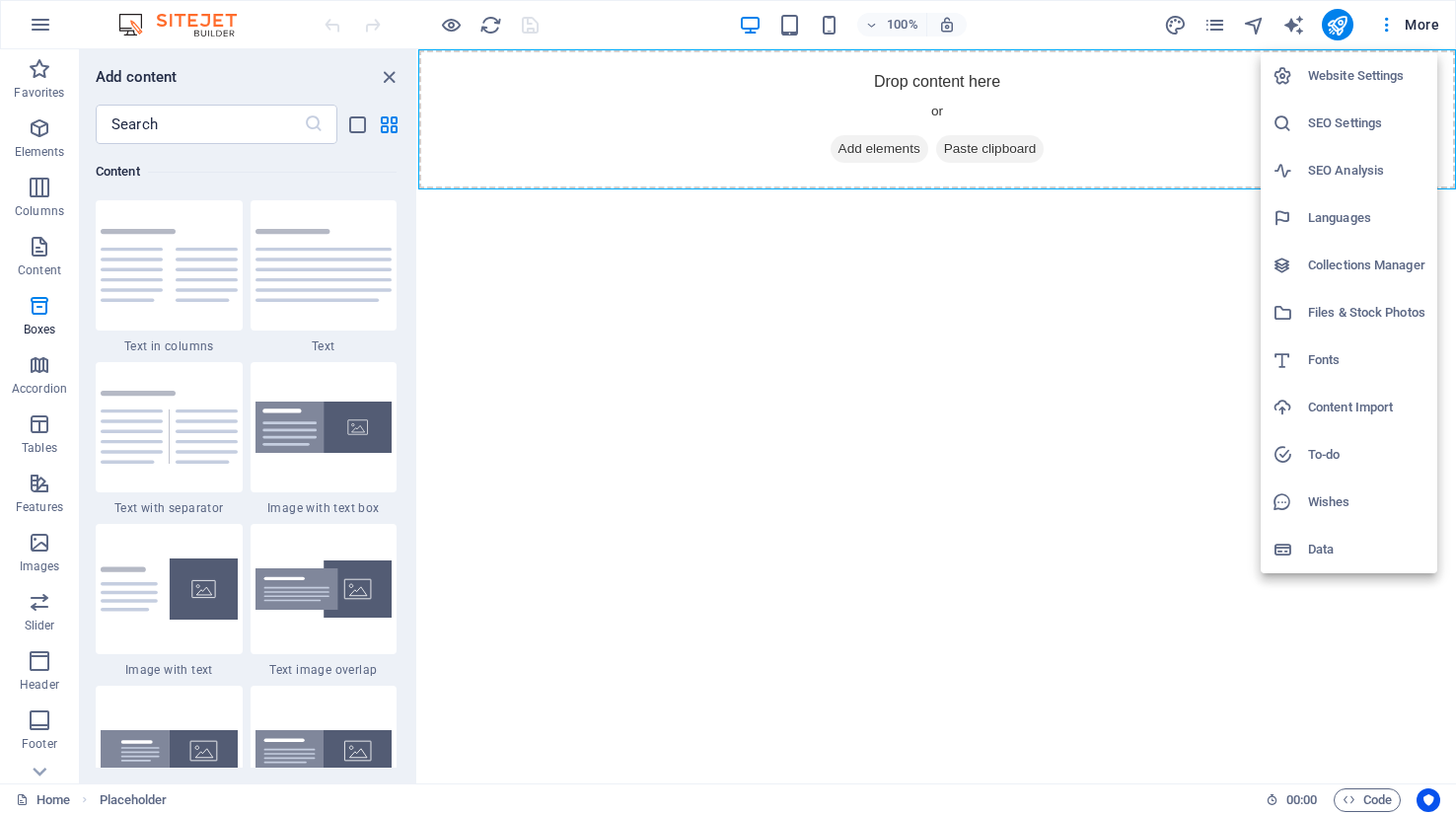 click on "Files & Stock Photos" at bounding box center (1366, 313) 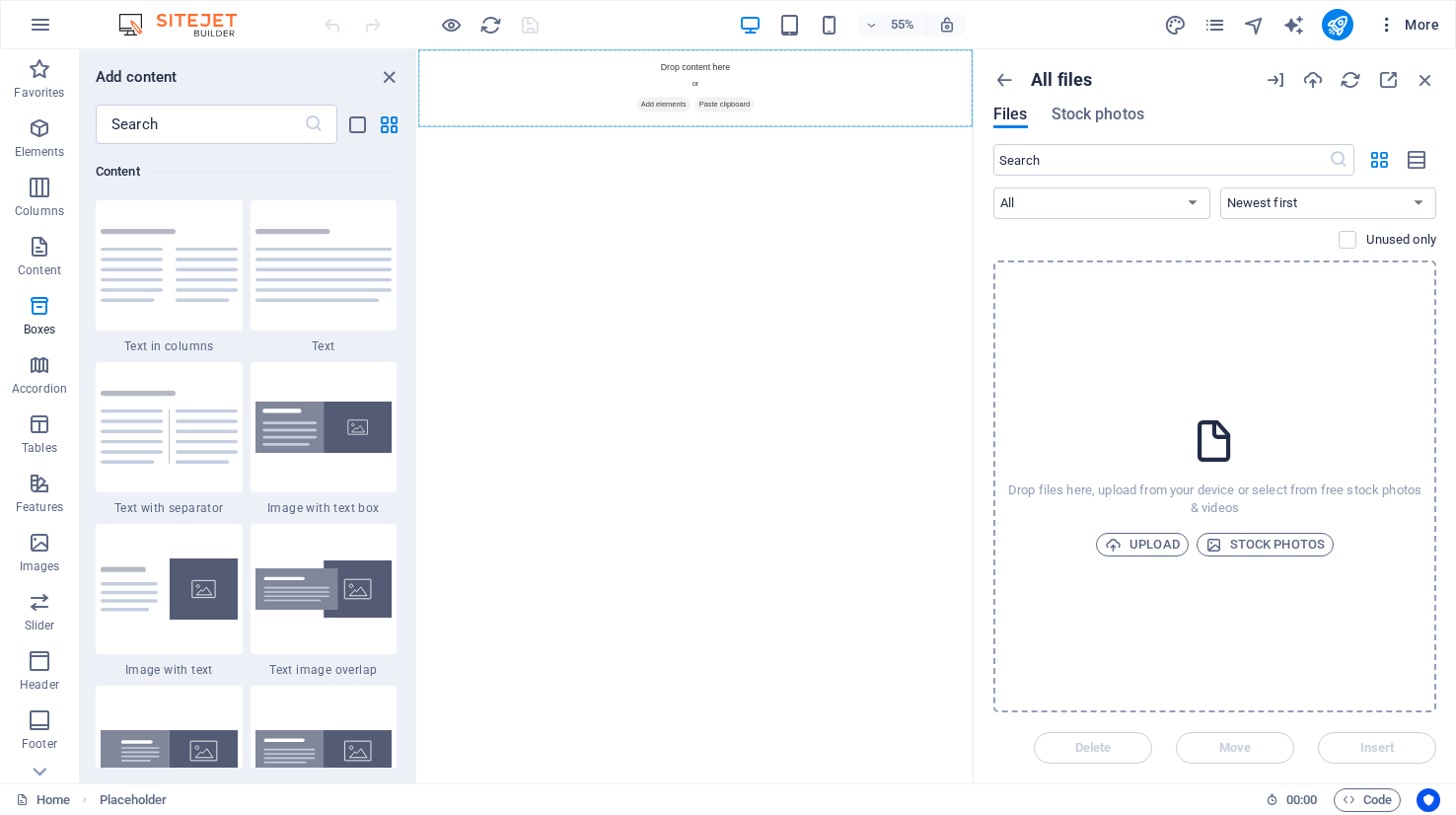click on "More" at bounding box center [1408, 25] 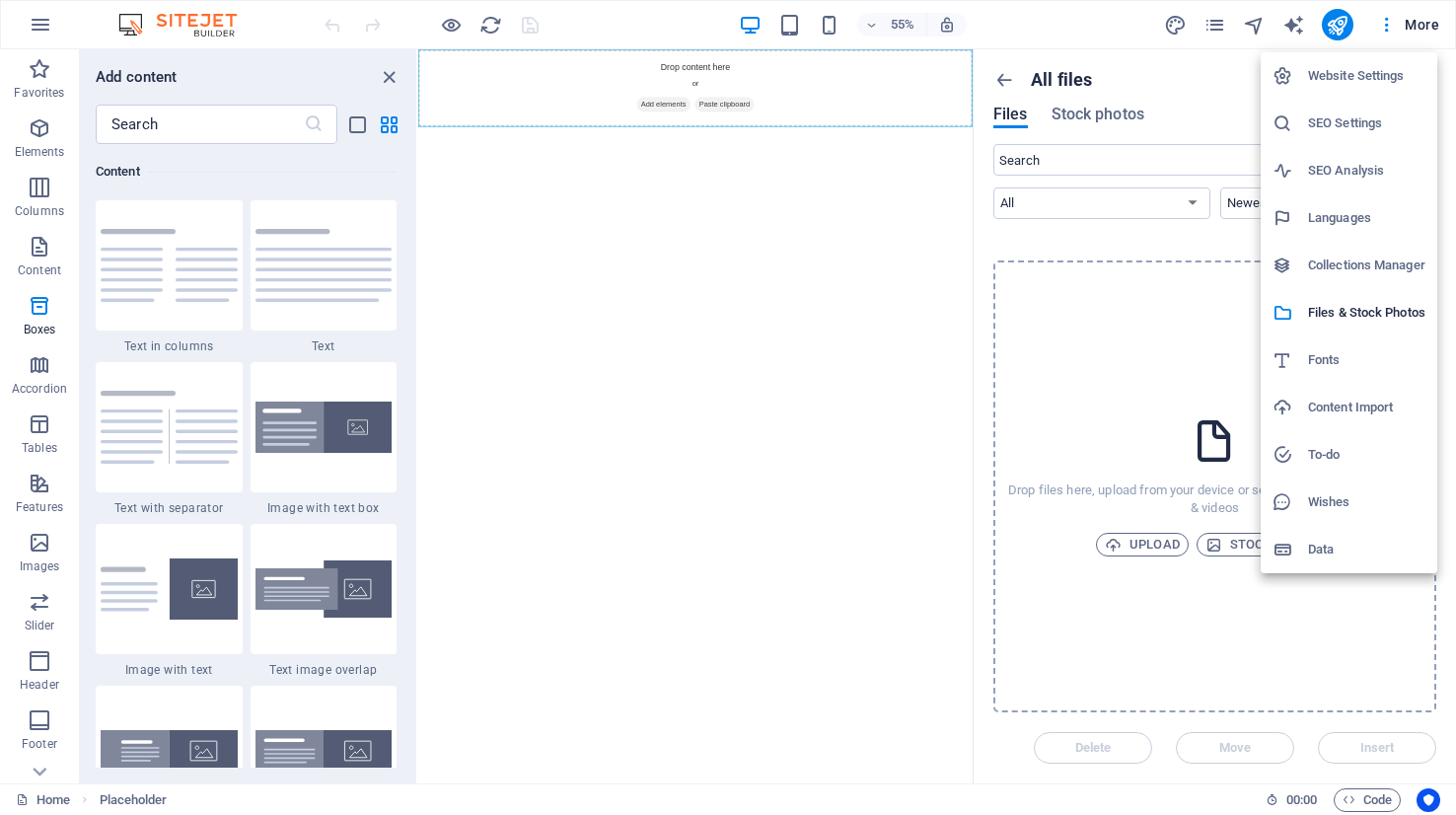 click on "Content Import" at bounding box center (1366, 408) 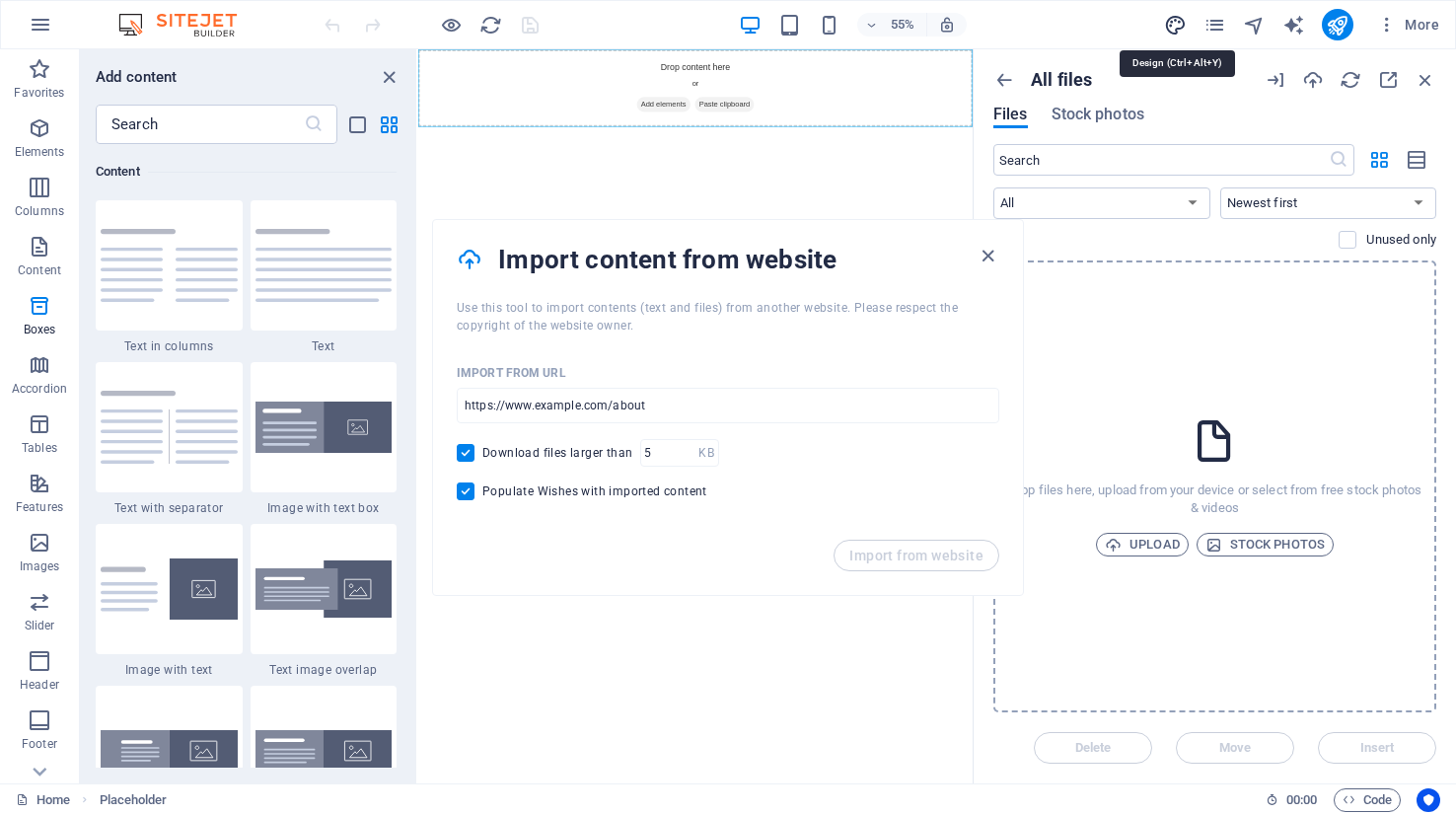 click at bounding box center (1175, 25) 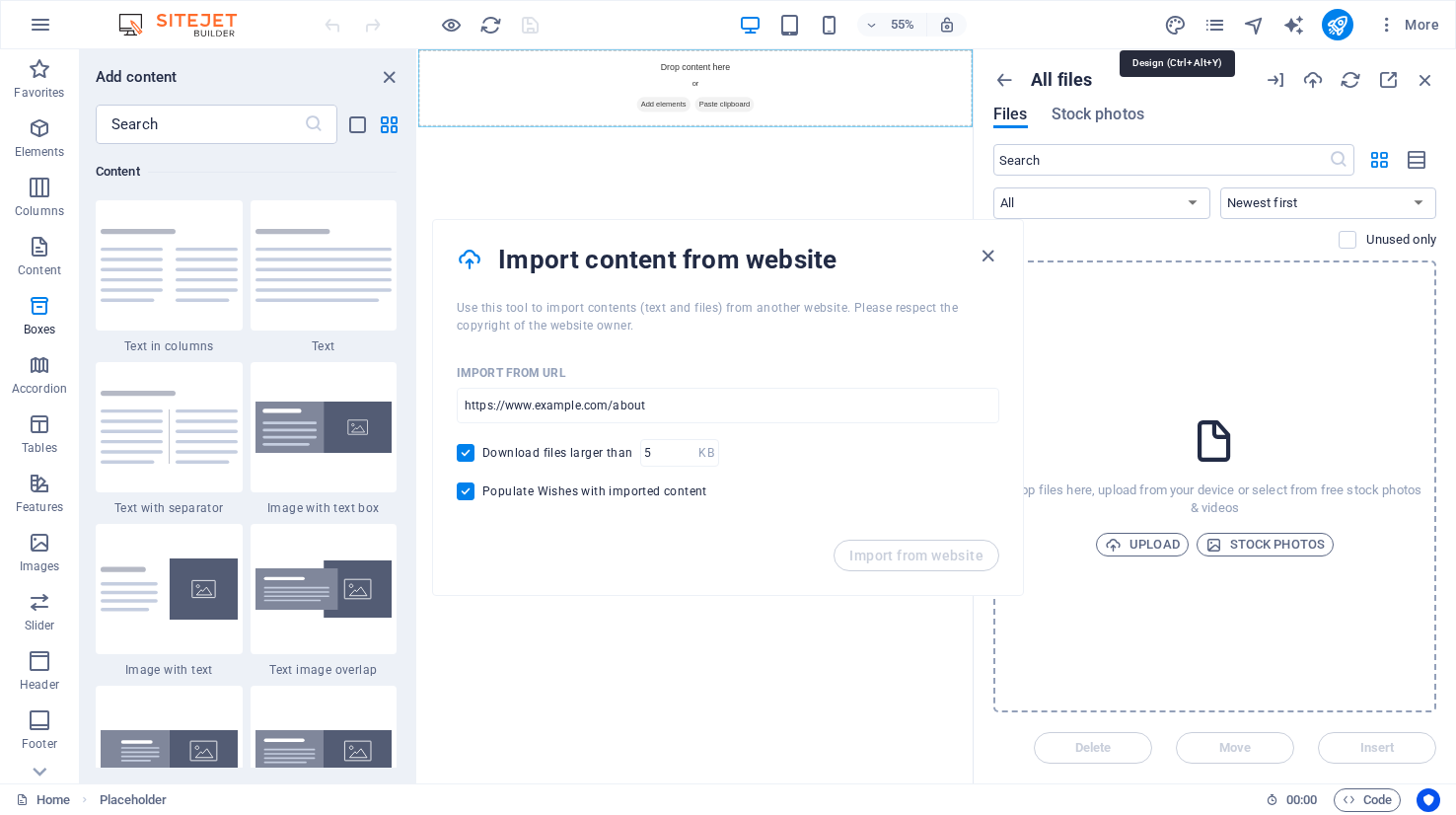 click on "More" at bounding box center [1305, 25] 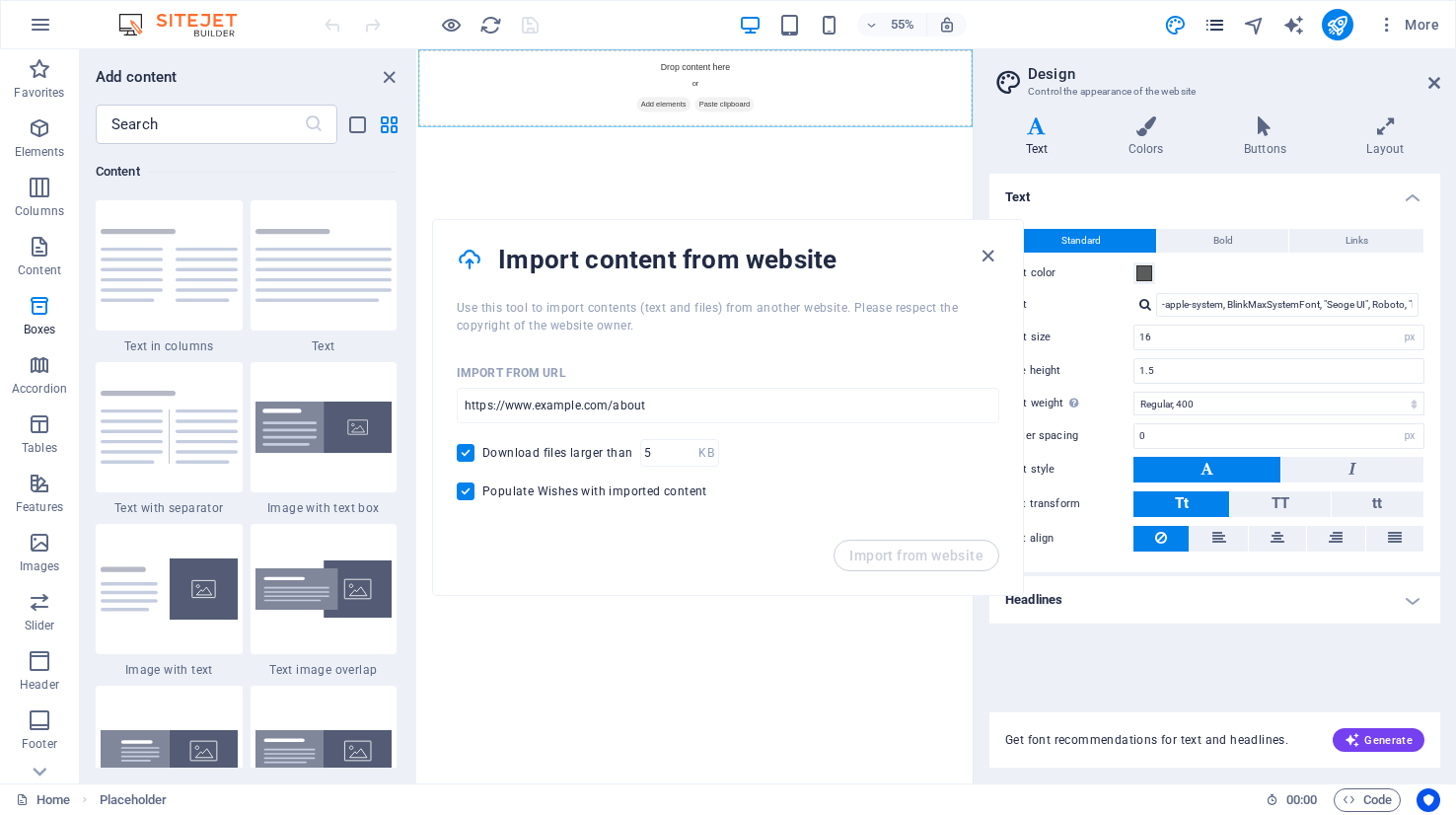 click at bounding box center [1214, 25] 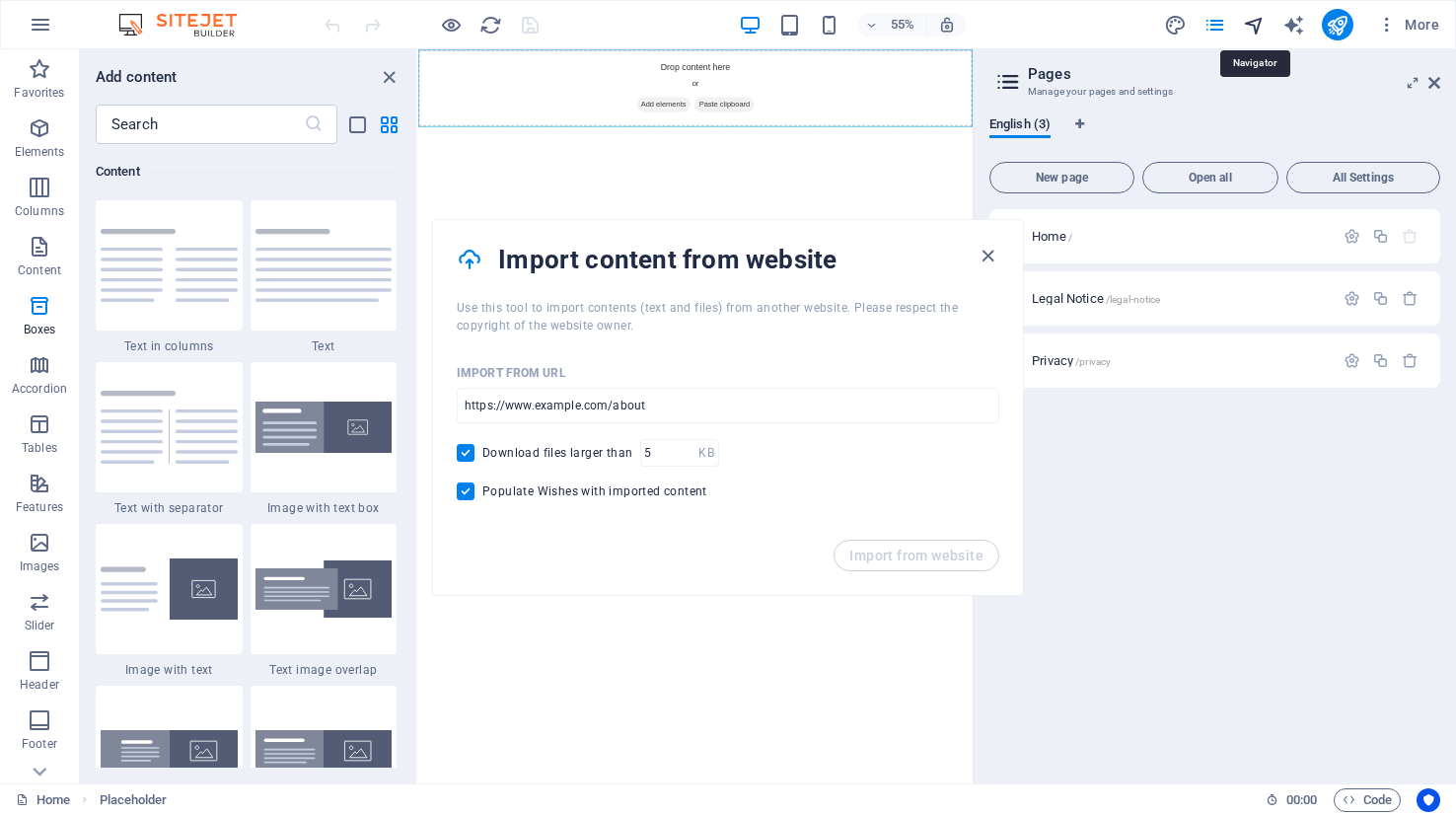 click at bounding box center (1254, 25) 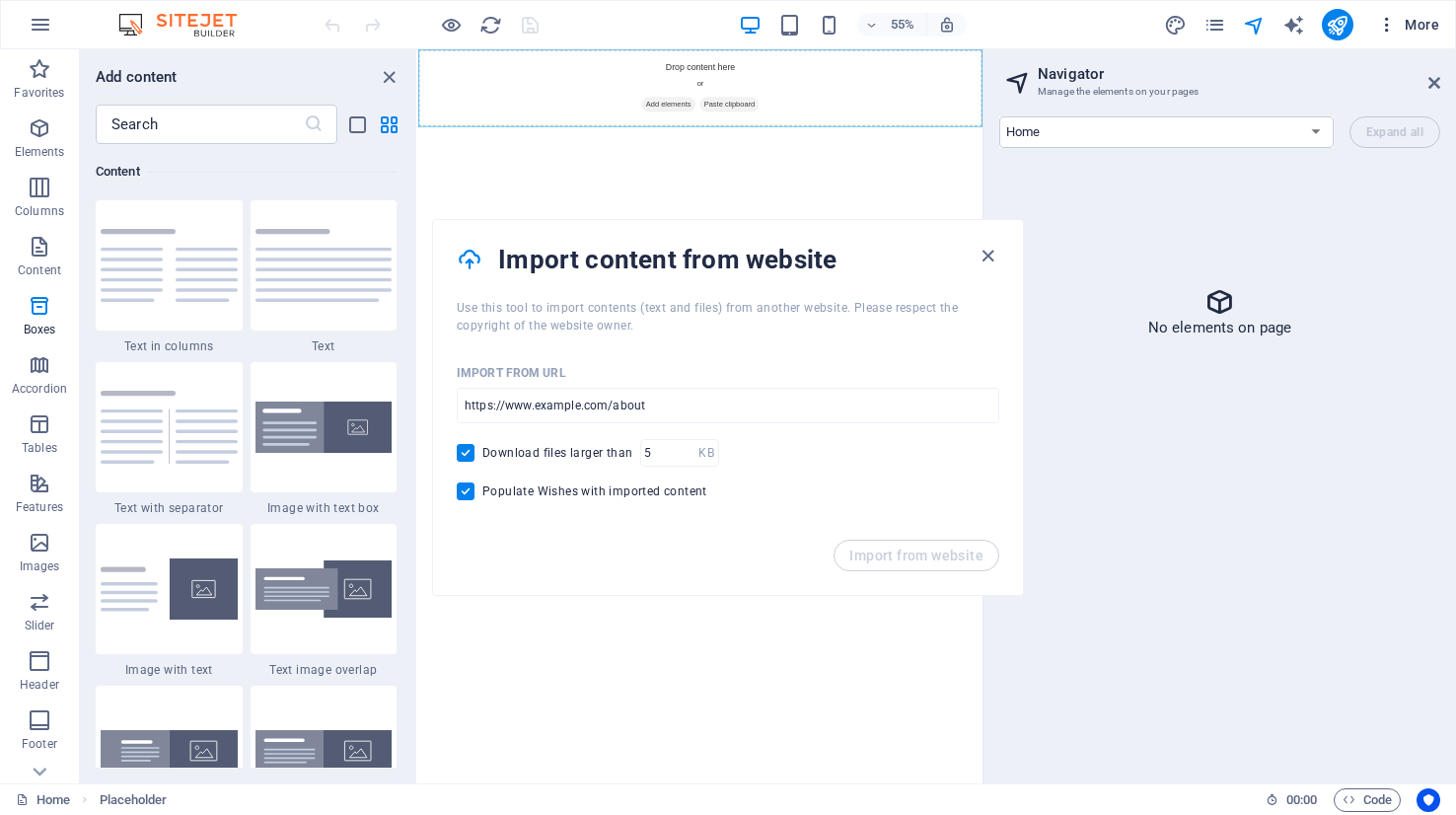 click on "More" at bounding box center [1408, 25] 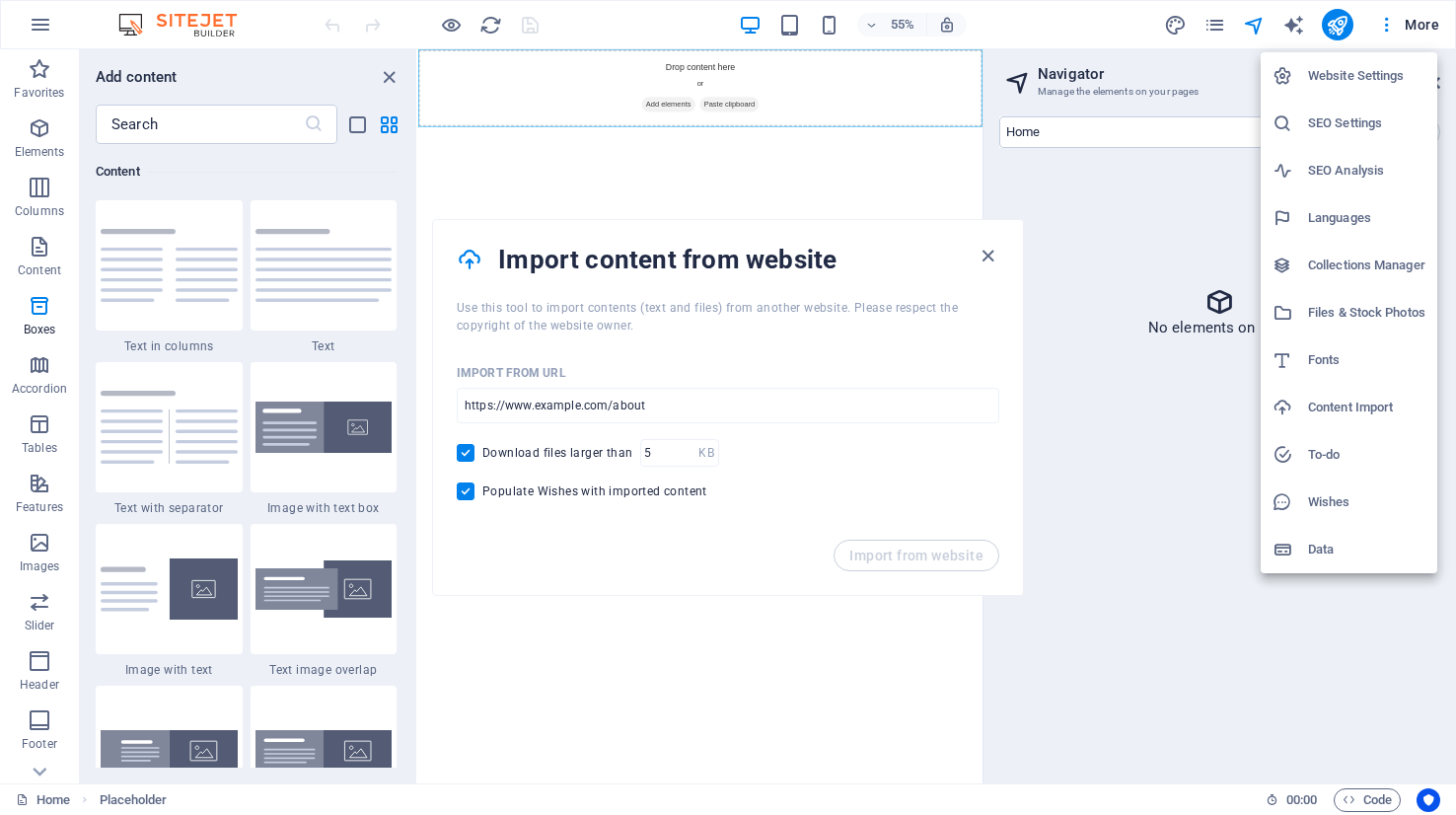 click on "Website Settings" at bounding box center (1366, 76) 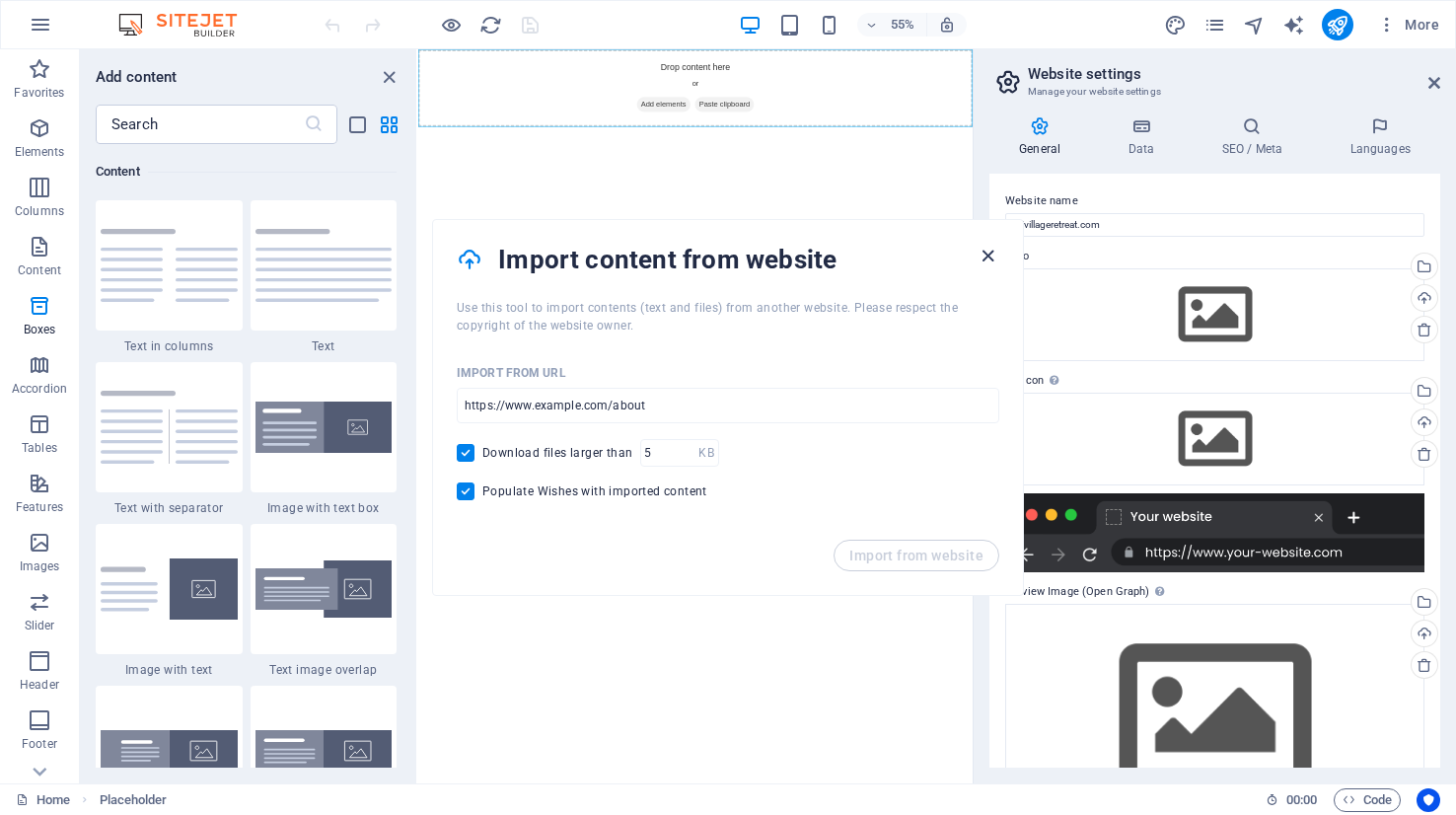 click at bounding box center [987, 256] 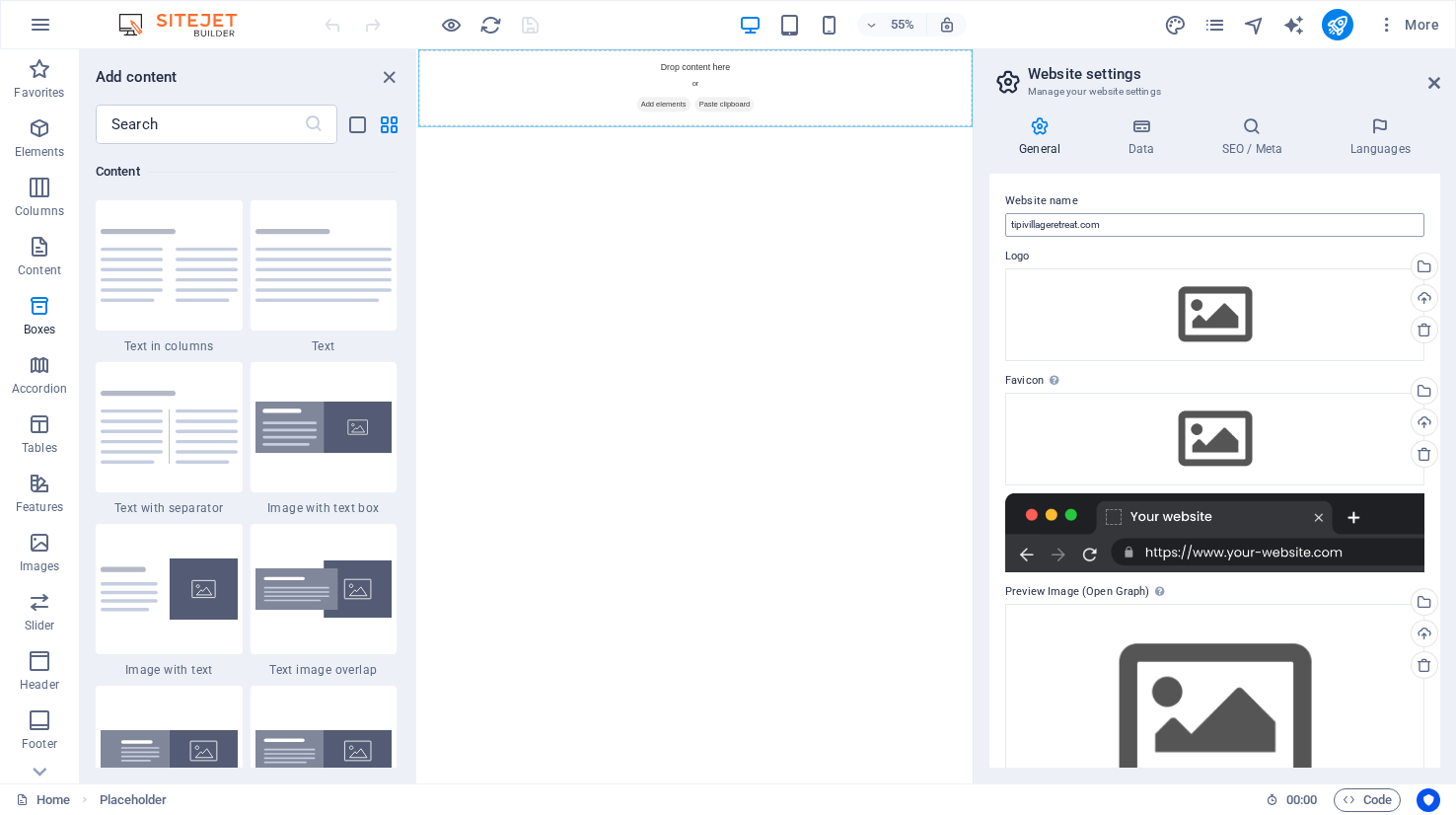 scroll, scrollTop: 79, scrollLeft: 0, axis: vertical 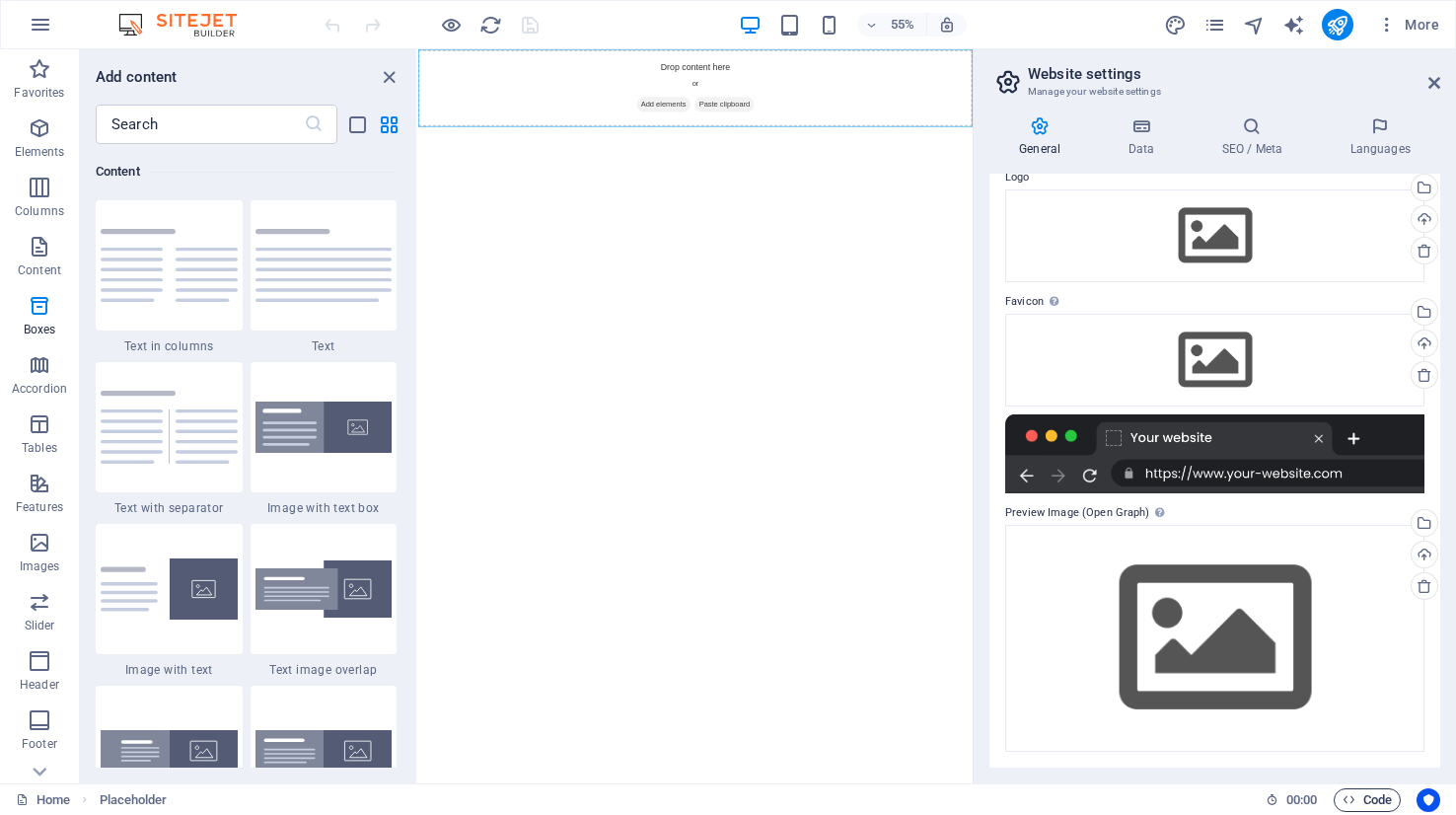 click on "Code" at bounding box center [1367, 800] 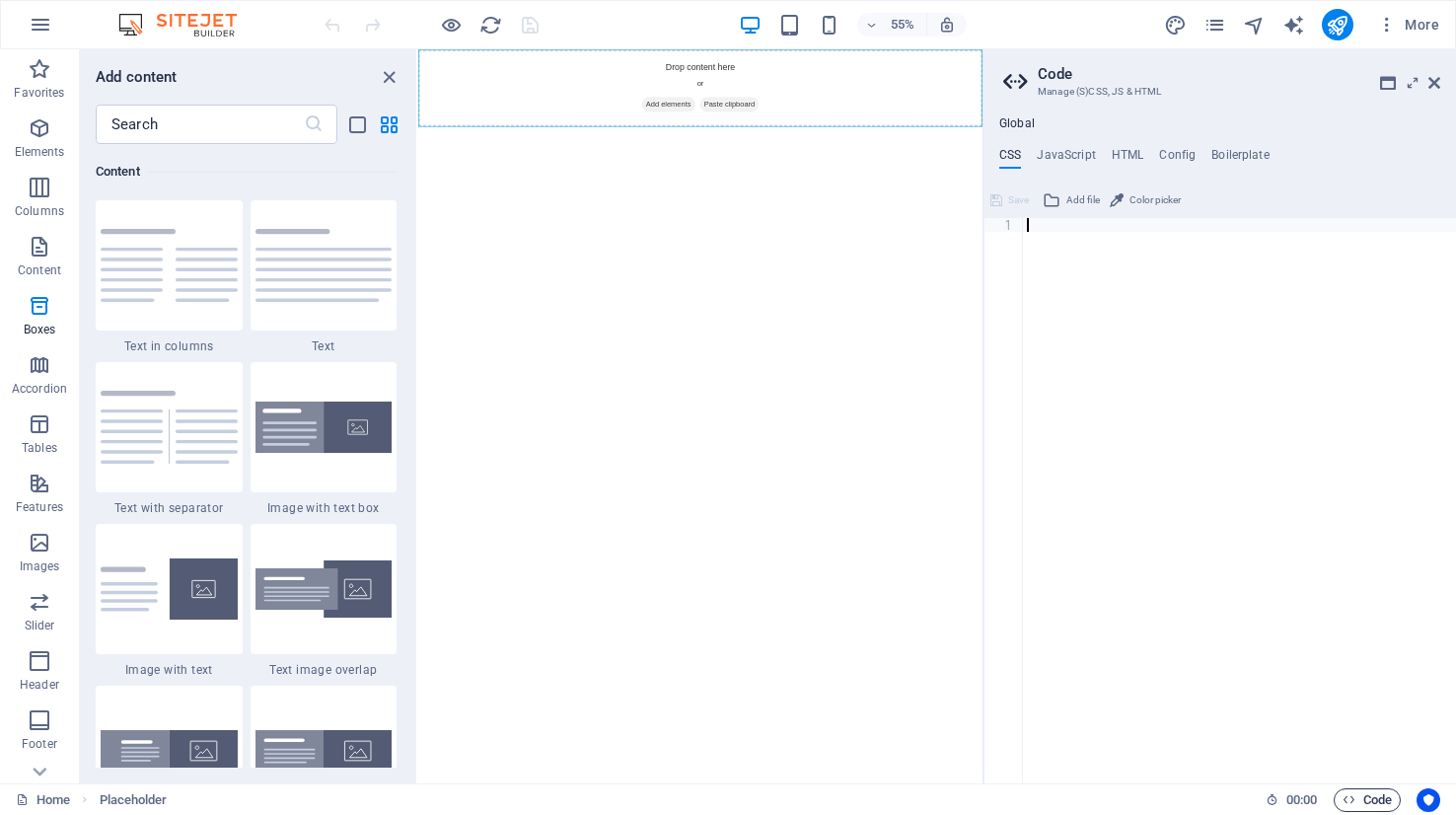 click on "Code" at bounding box center (1367, 800) 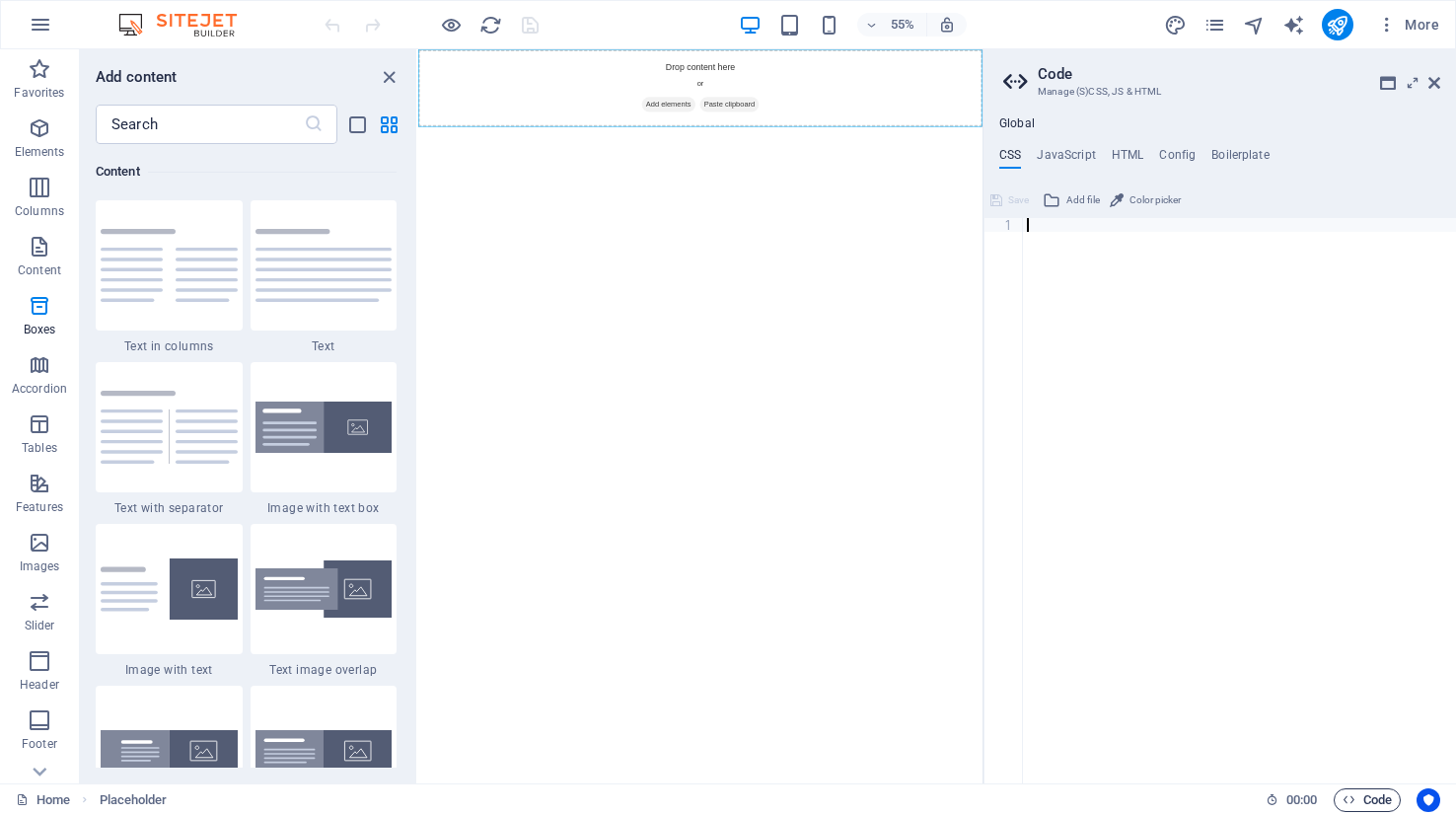 click on "Code" at bounding box center (1367, 800) 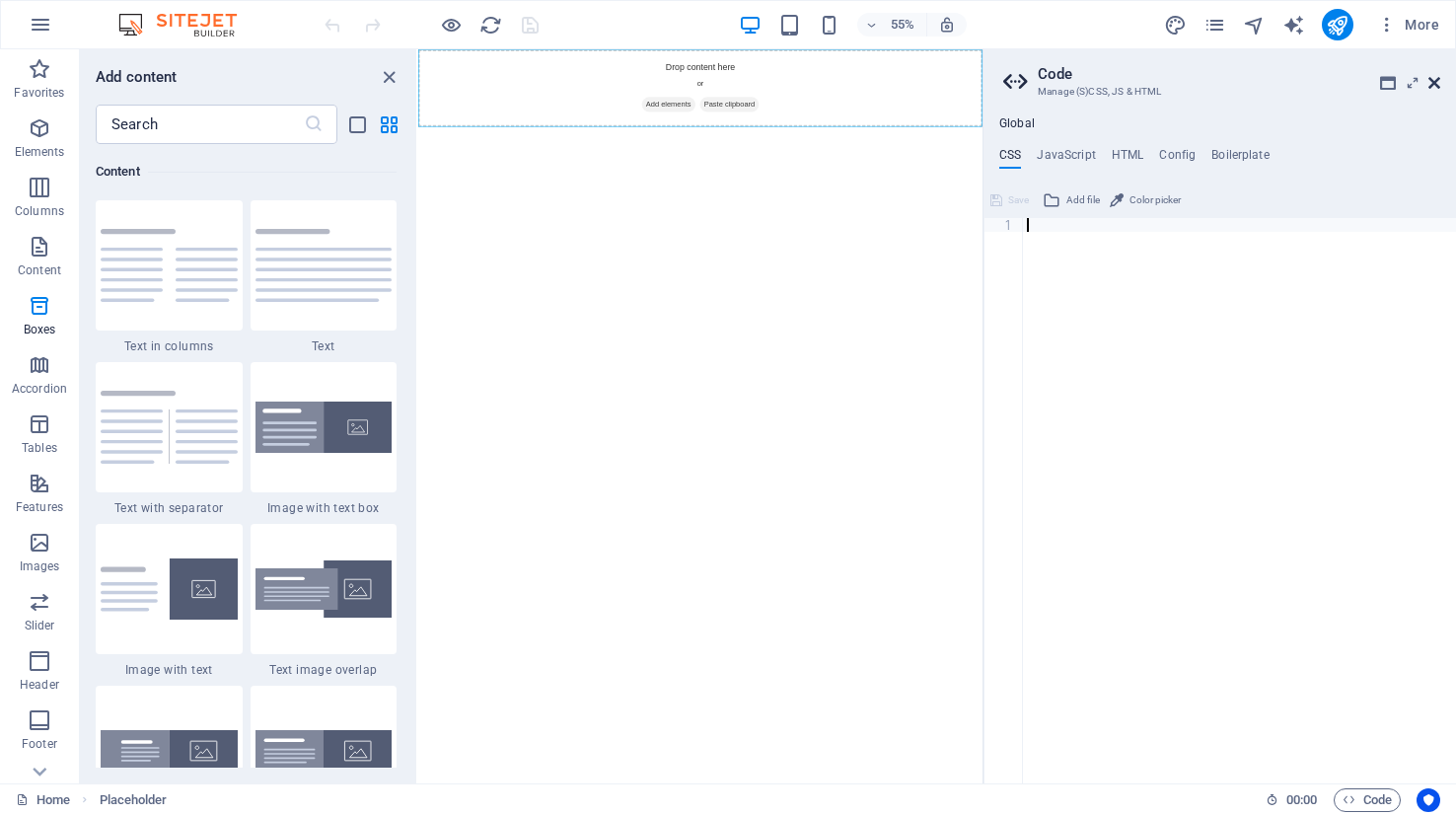 click at bounding box center [1434, 83] 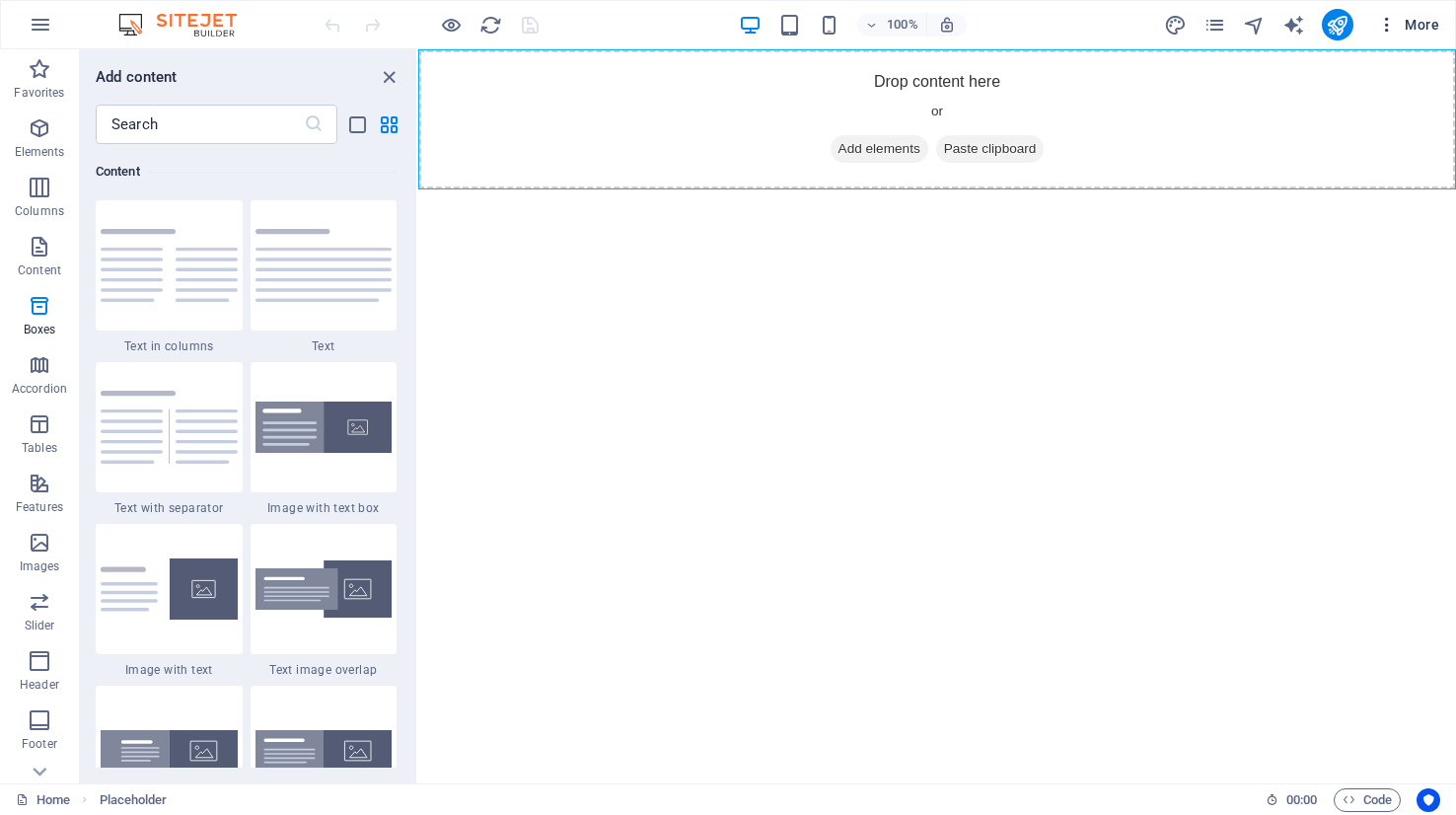 click on "More" at bounding box center [1408, 25] 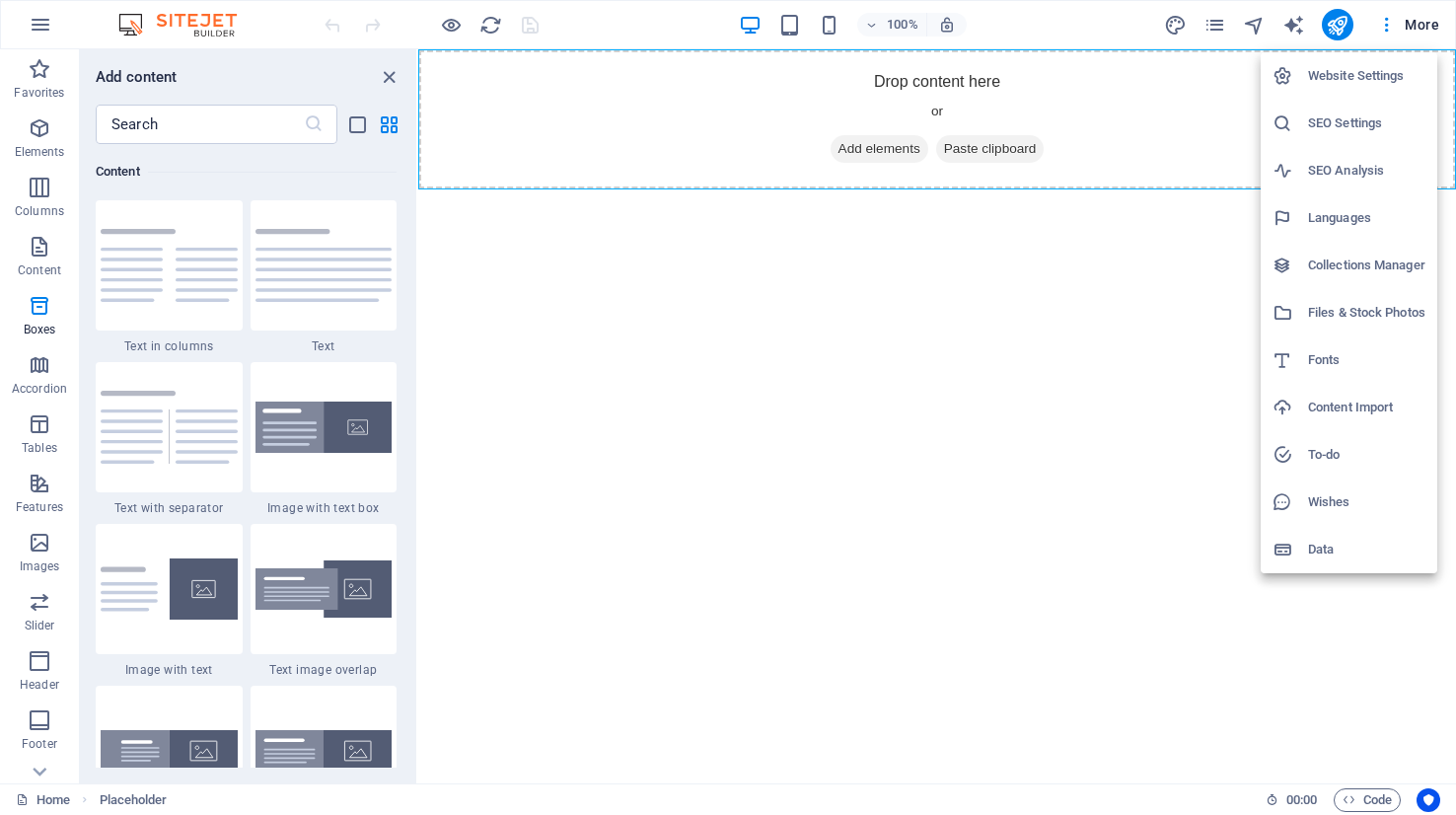 click on "Content Import" at bounding box center (1348, 408) 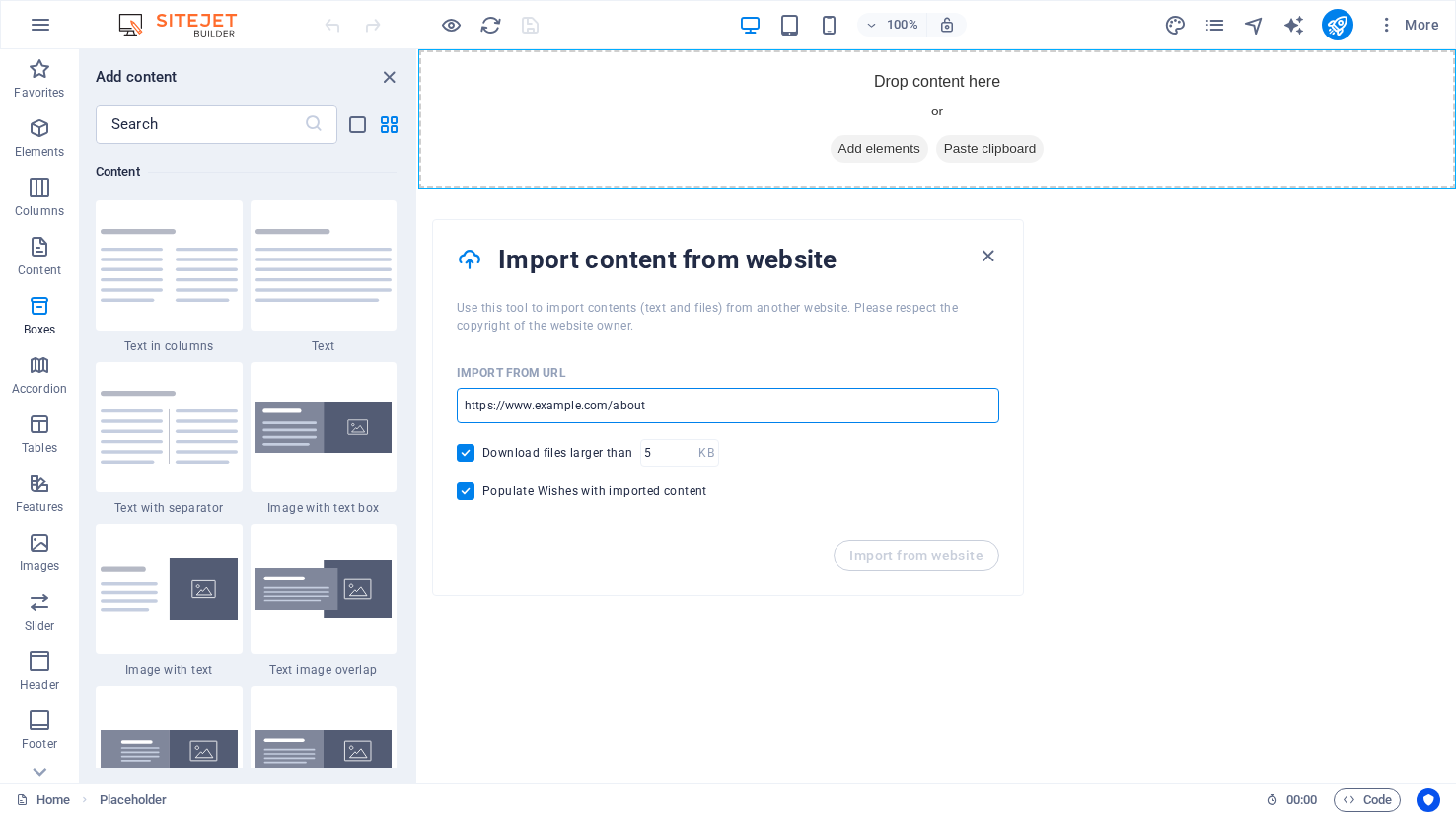click at bounding box center [728, 406] 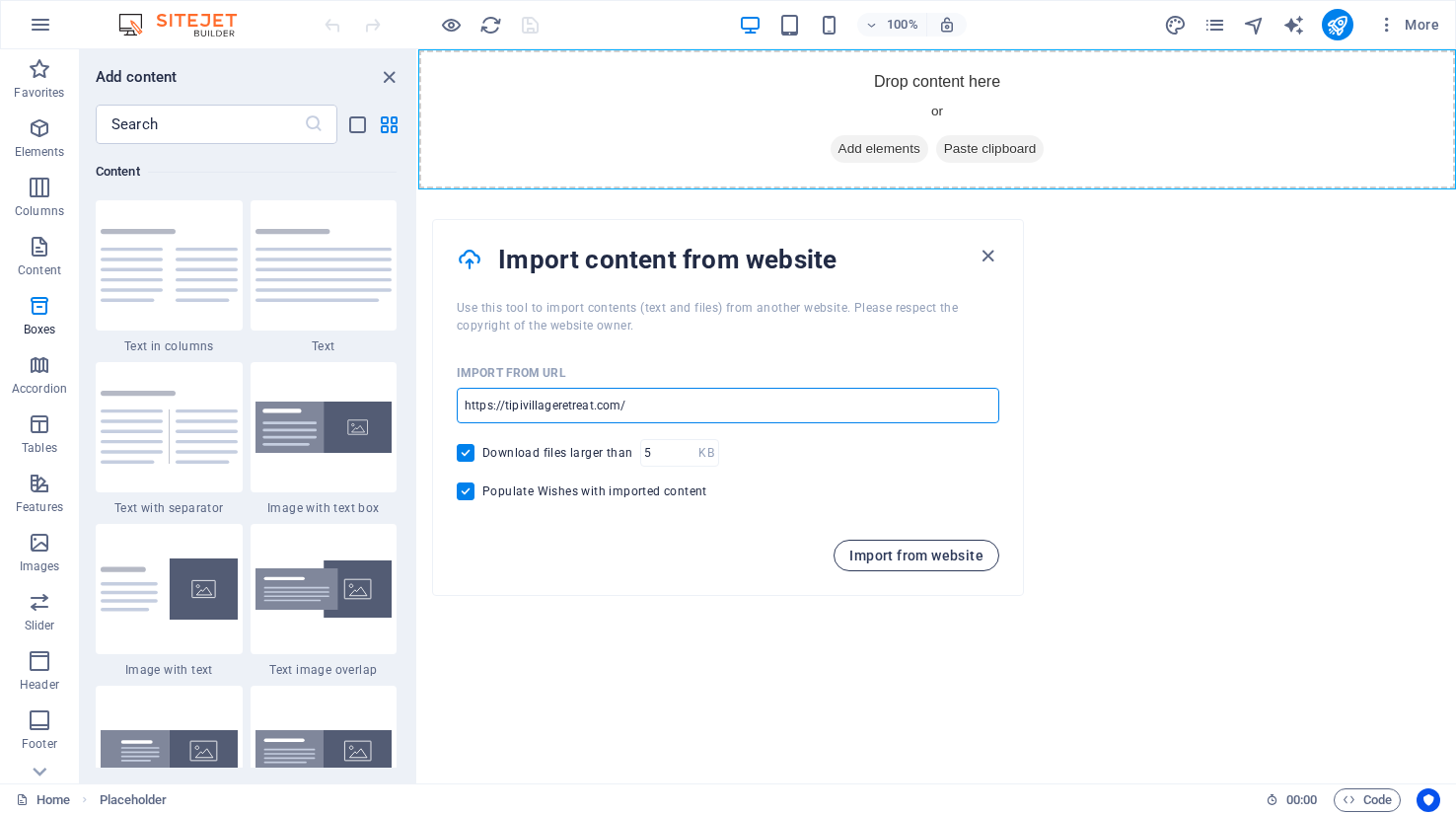 type on "https://tipivillageretreat.com/" 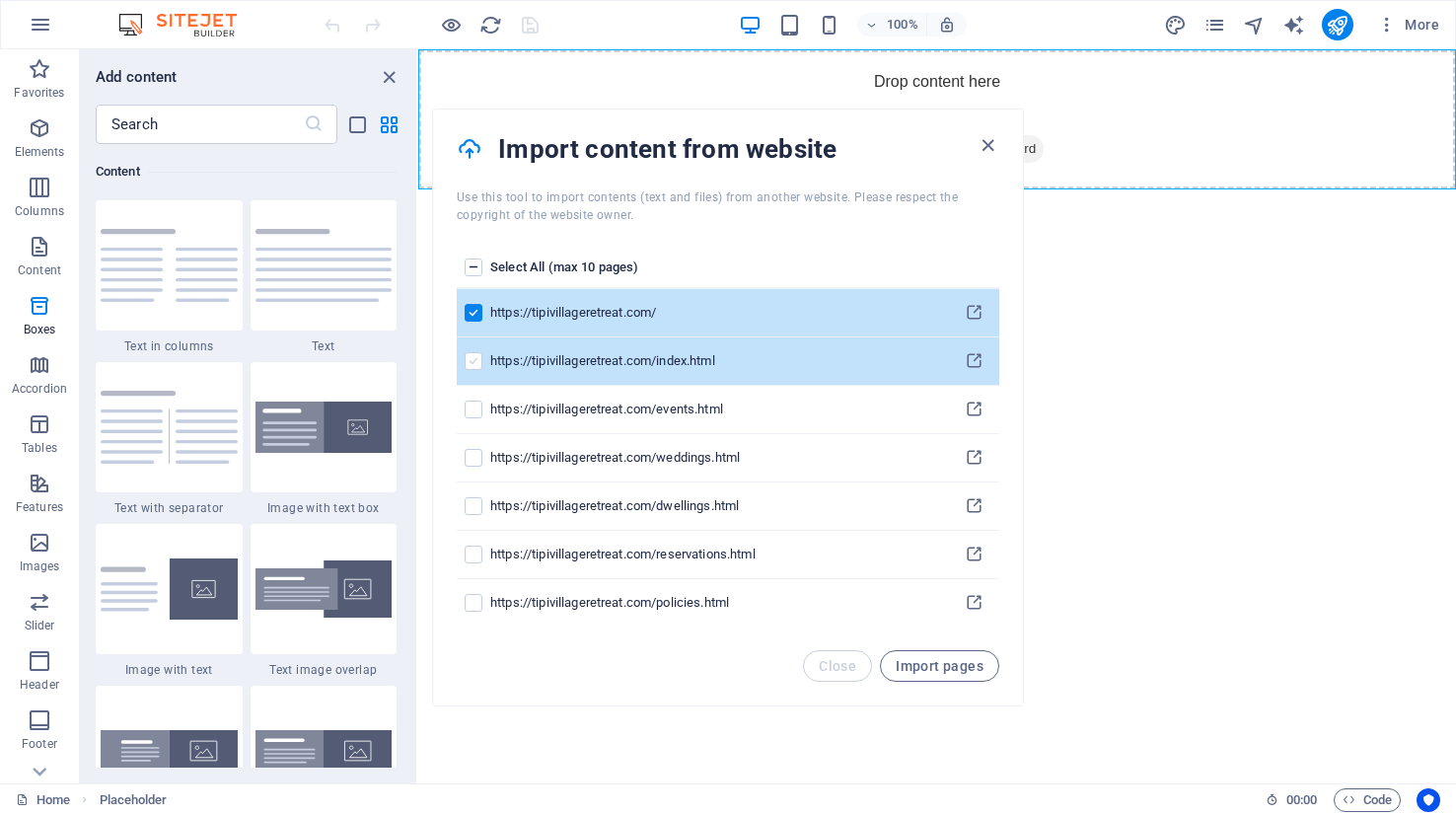 click at bounding box center (473, 361) 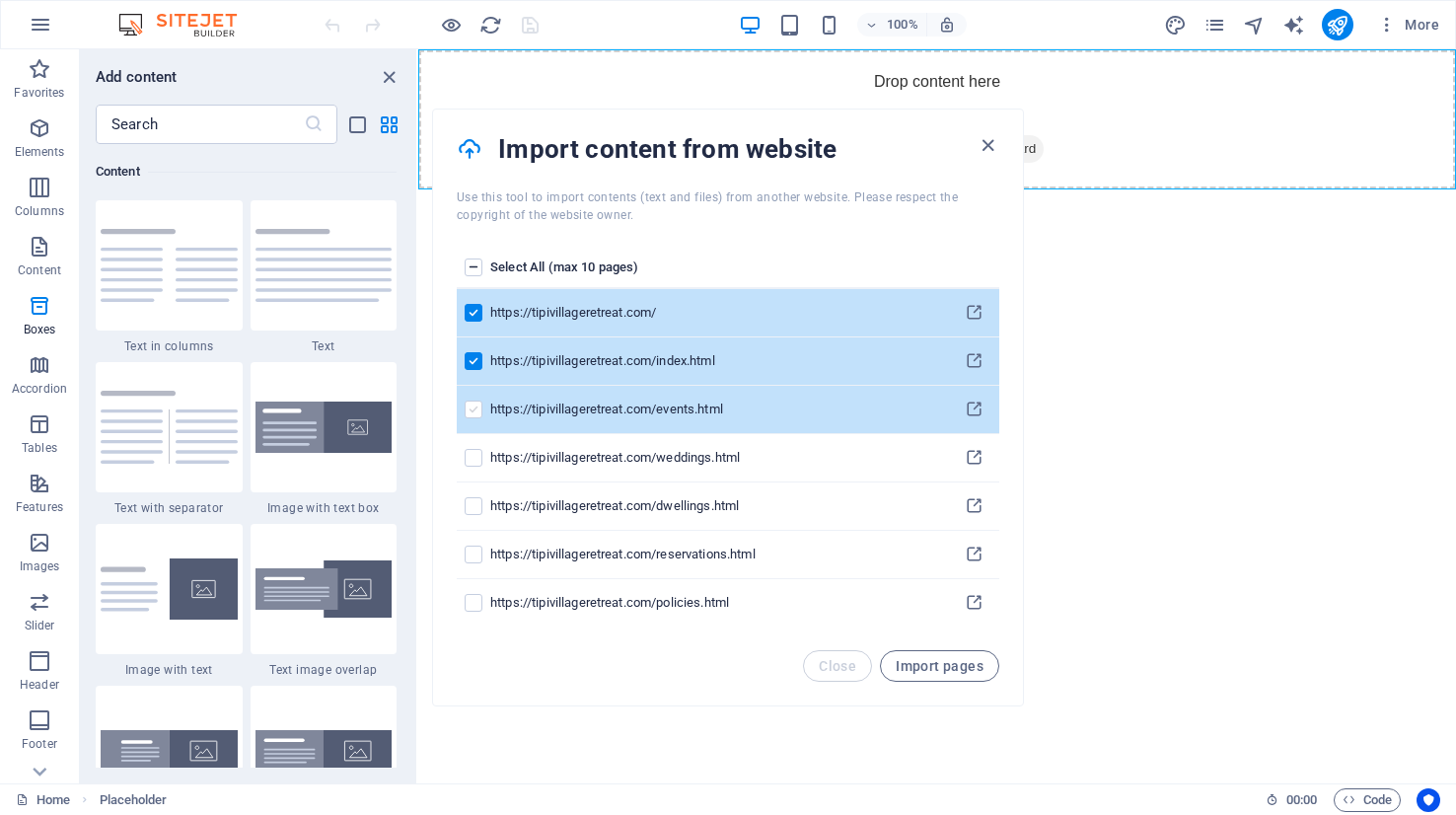 click at bounding box center (473, 409) 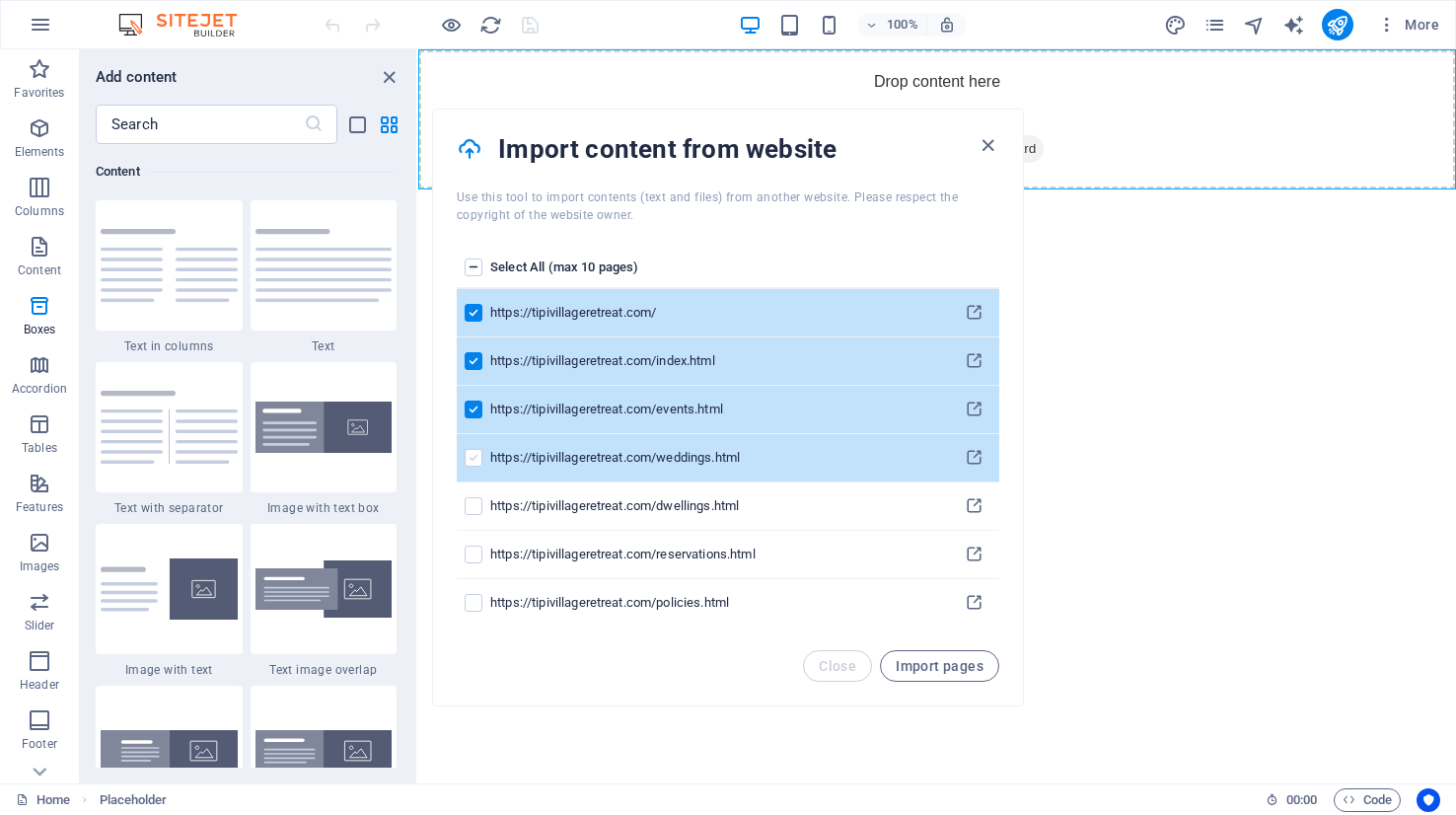 click at bounding box center [473, 458] 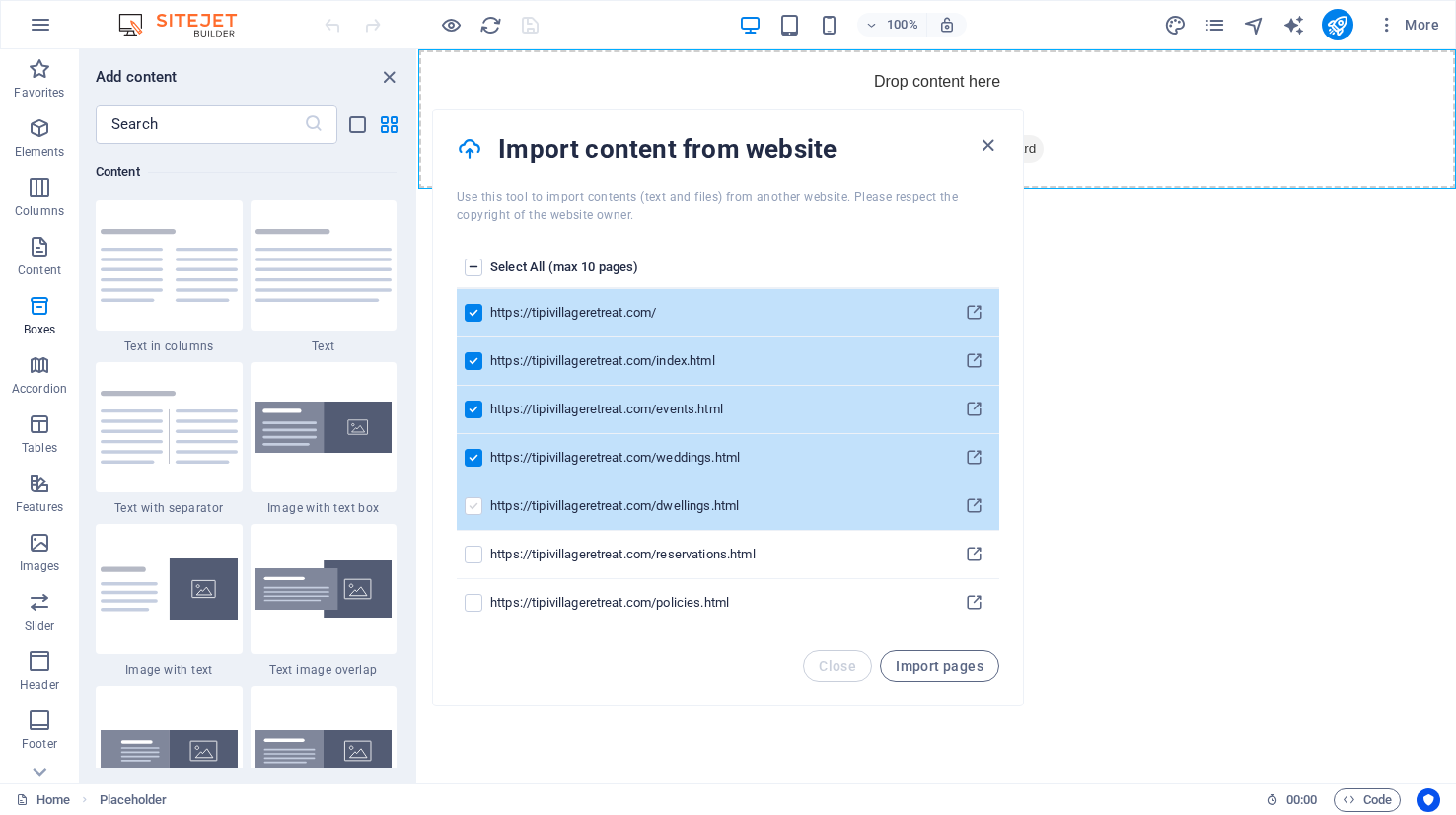 click at bounding box center (473, 506) 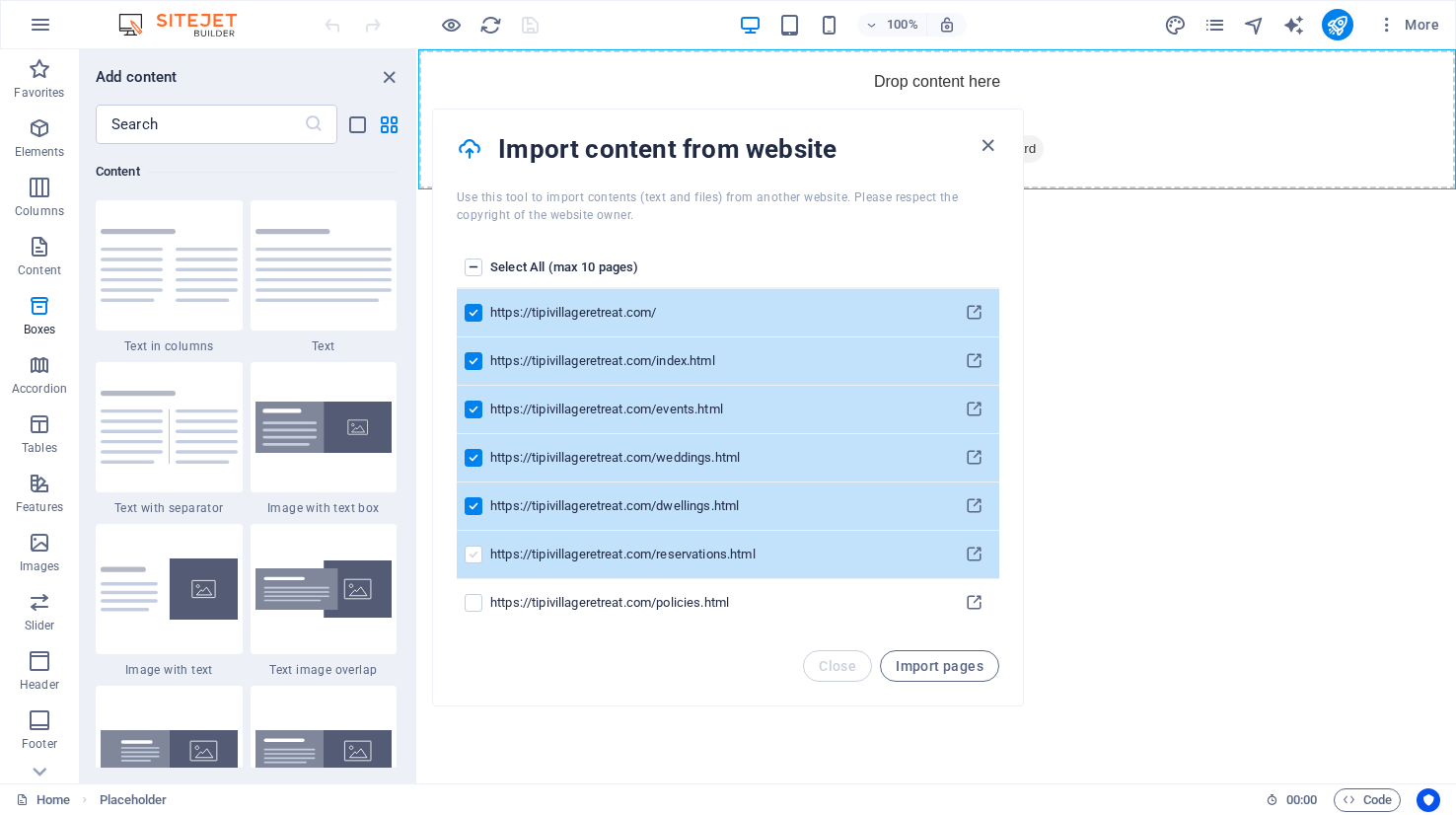 click at bounding box center (473, 555) 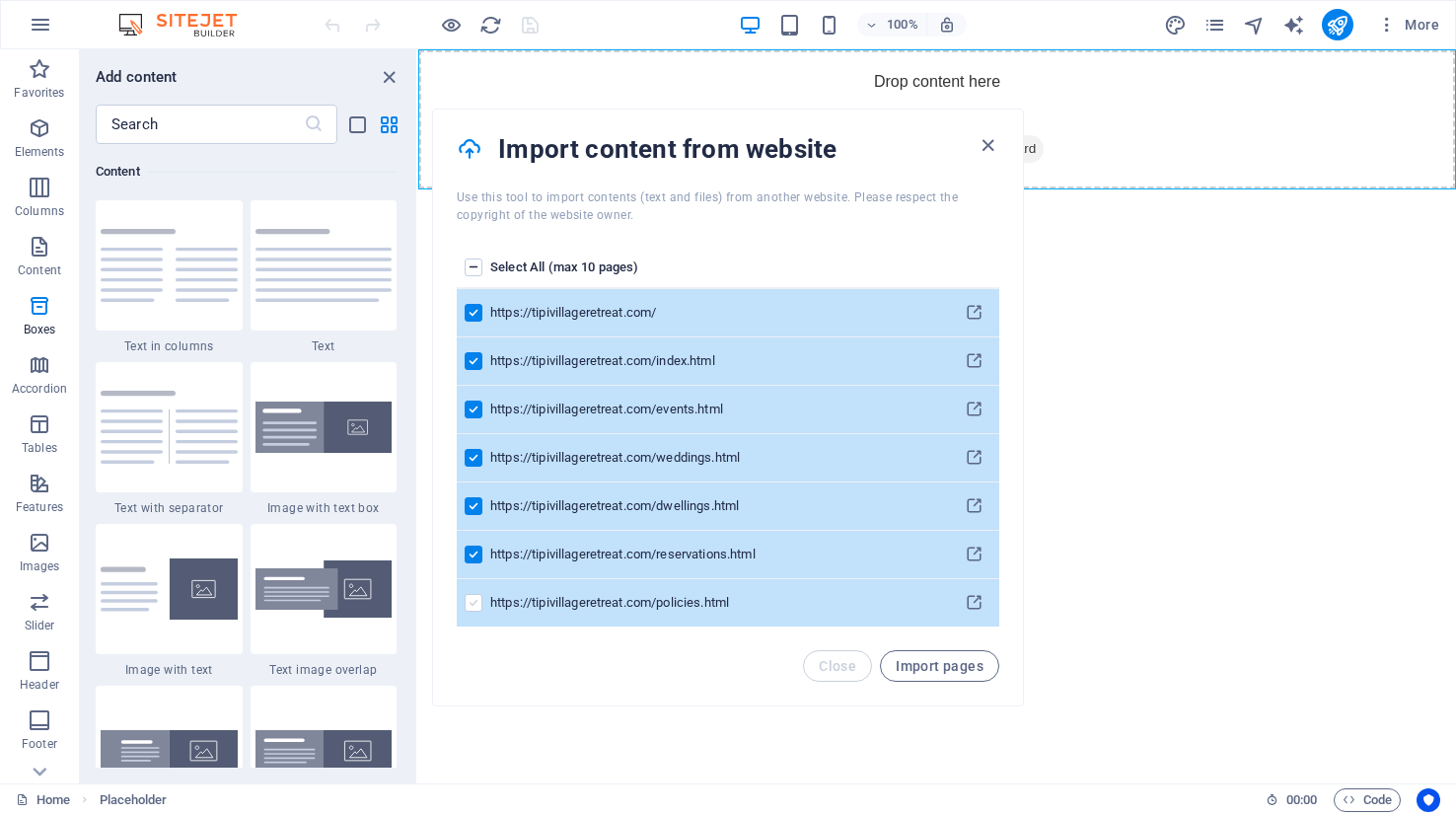 click at bounding box center [473, 603] 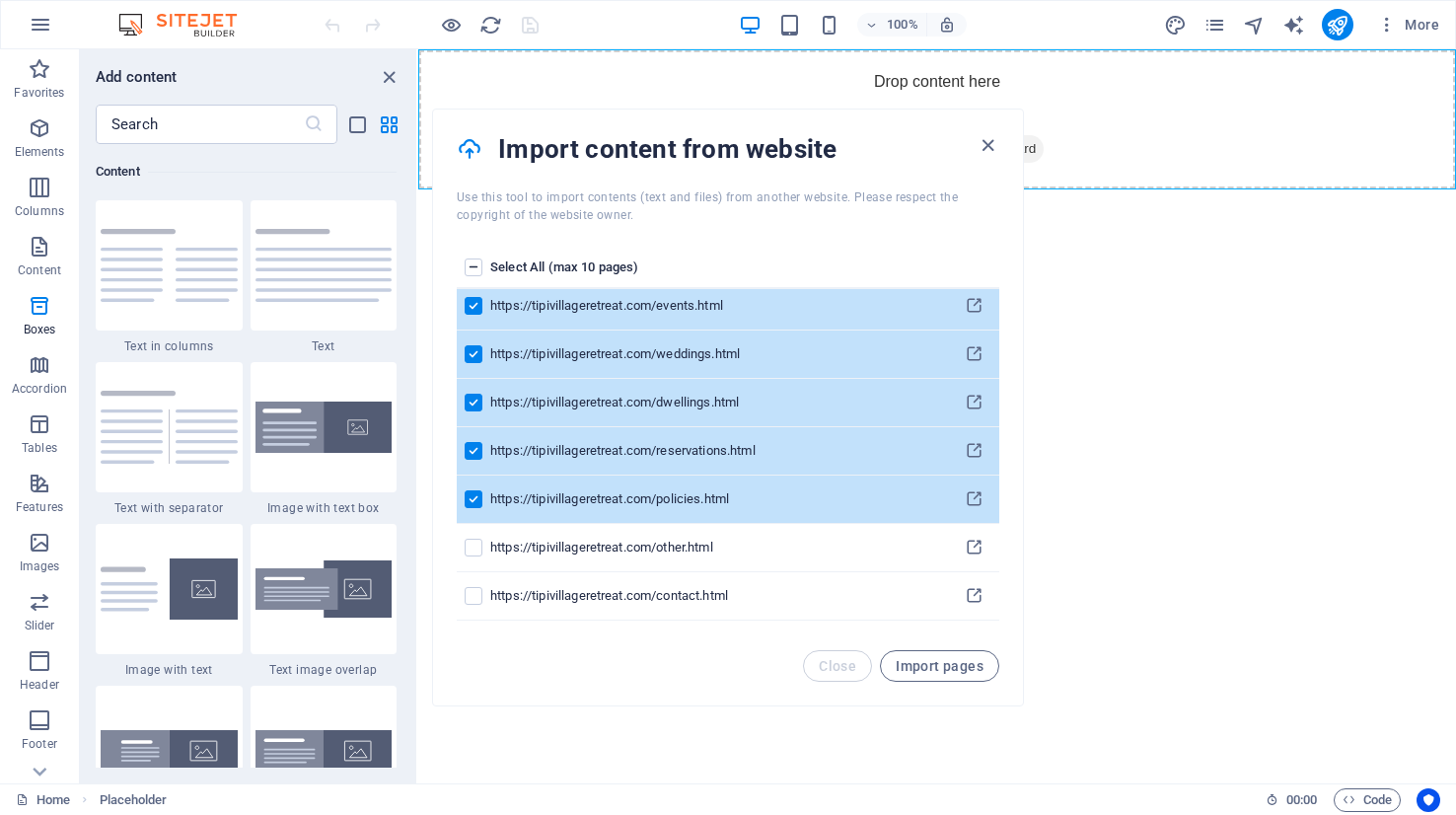 scroll, scrollTop: 194, scrollLeft: 0, axis: vertical 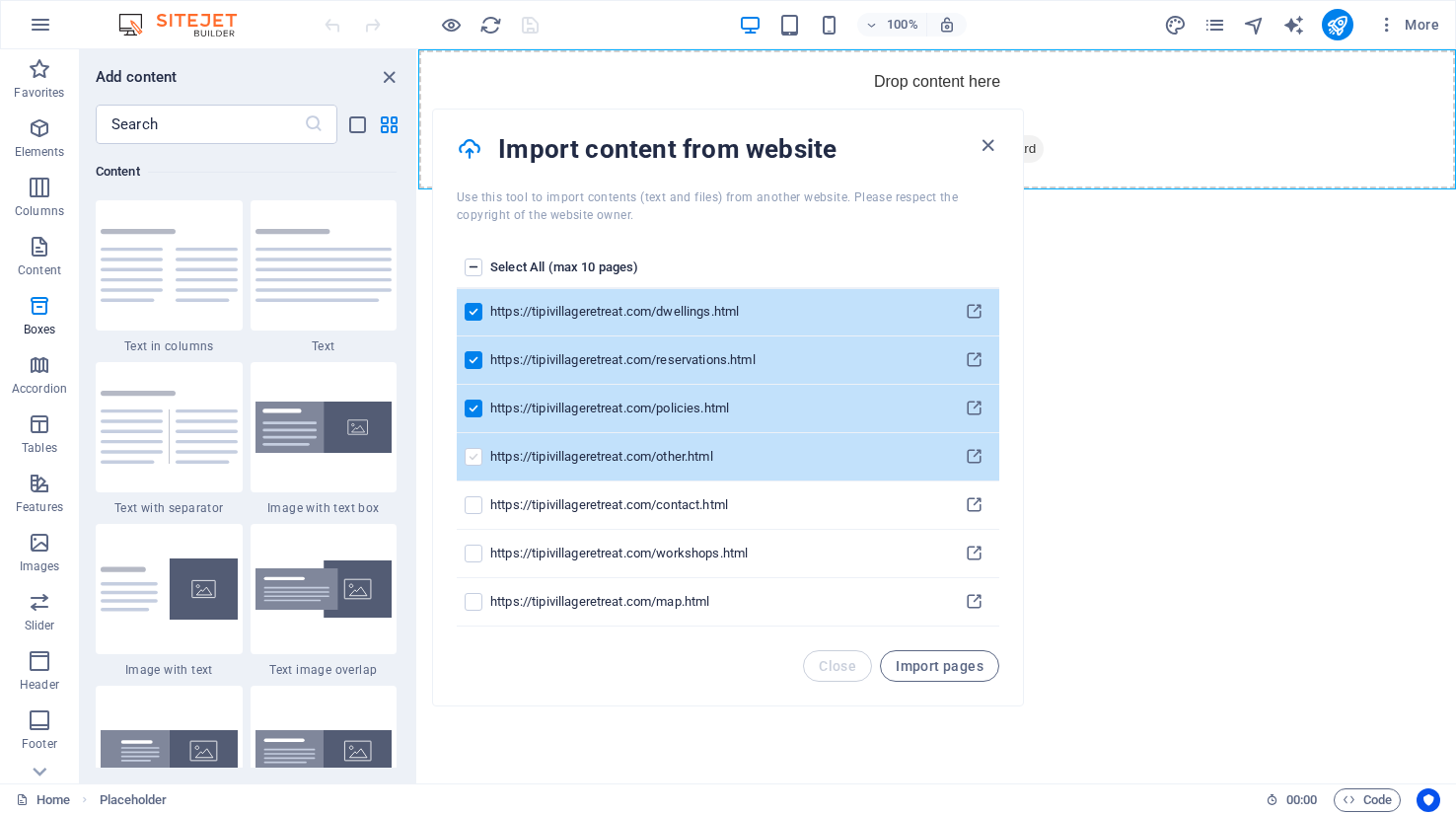 click at bounding box center (473, 457) 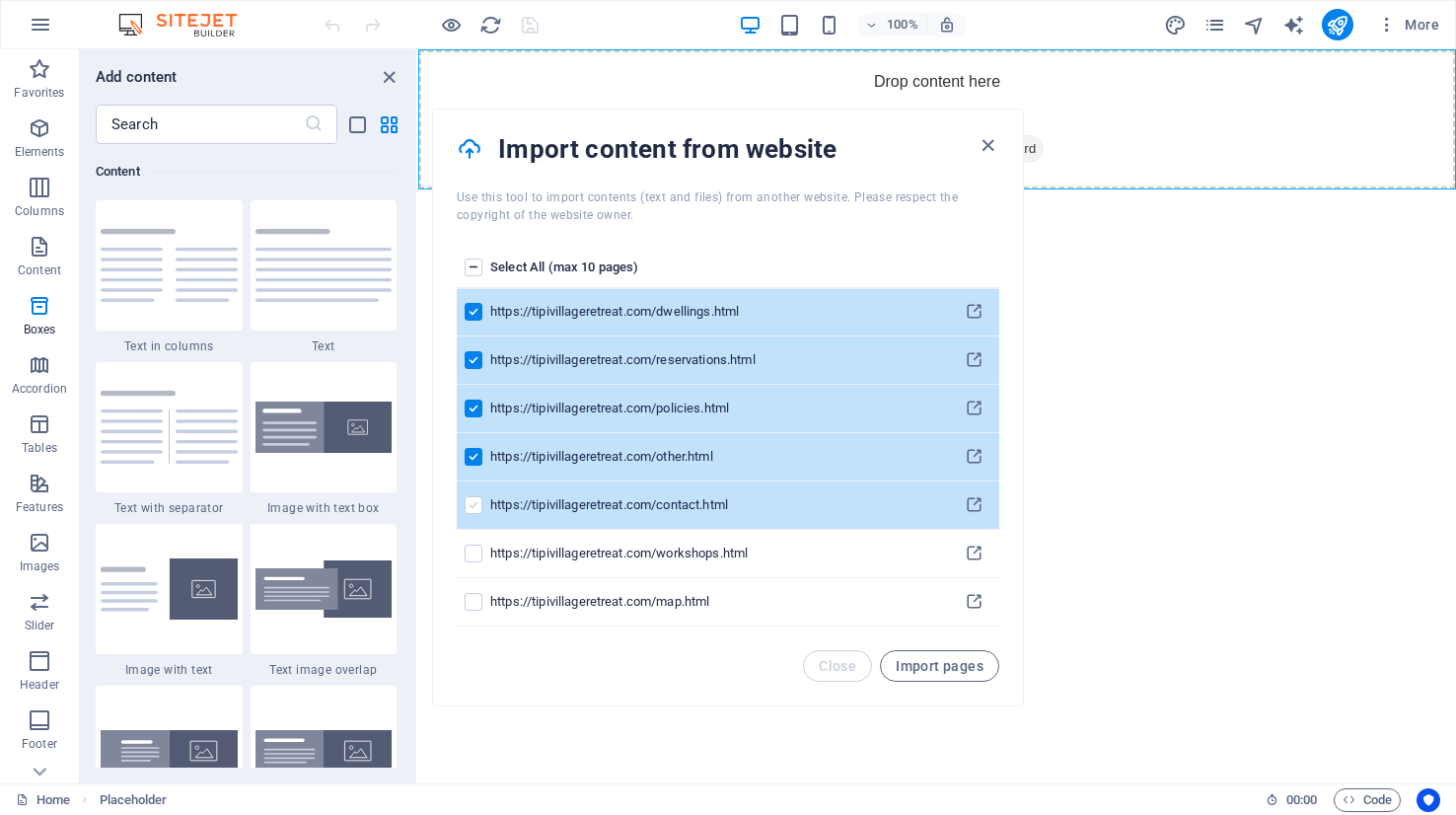 click at bounding box center [473, 505] 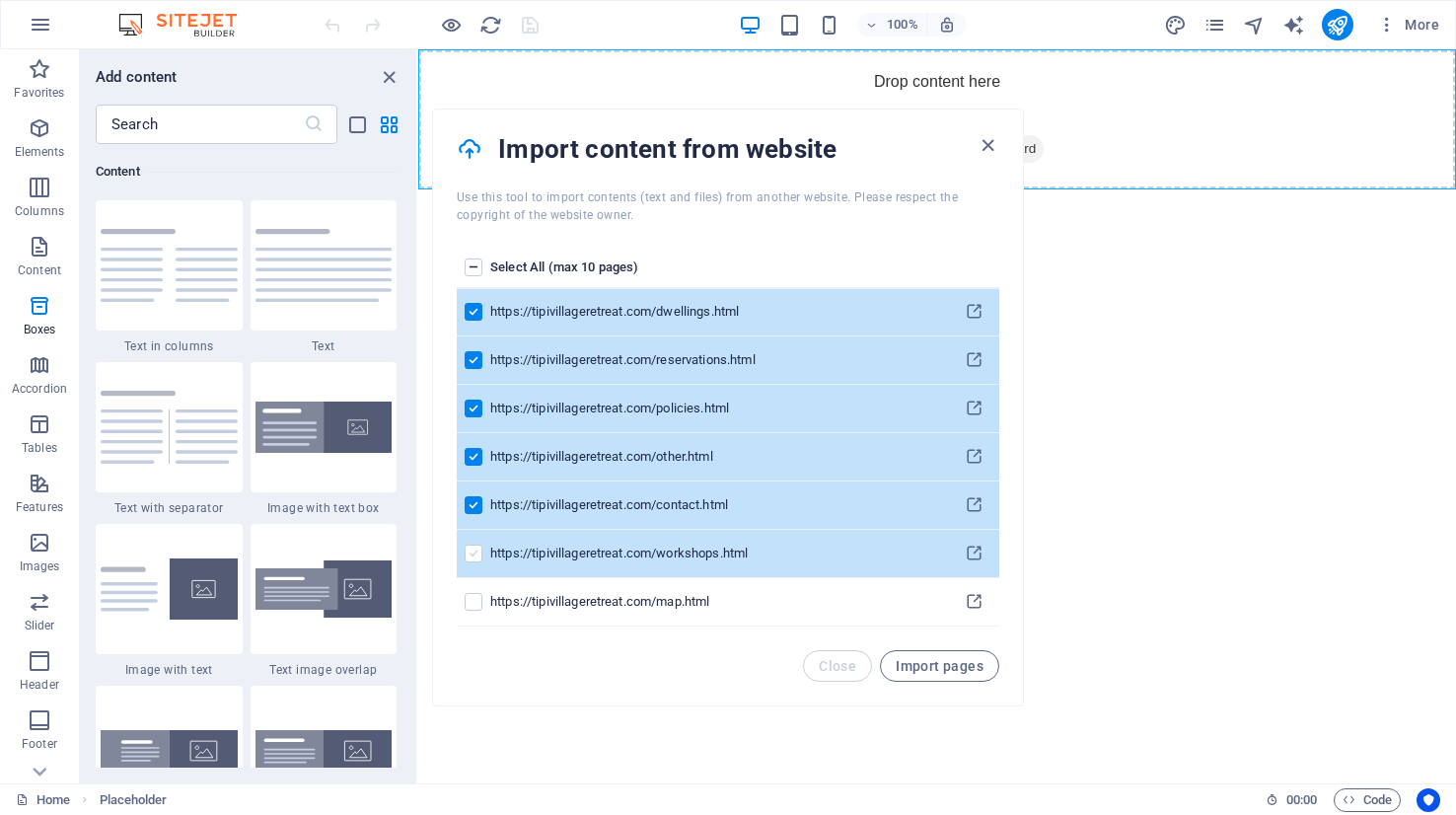 click at bounding box center [473, 554] 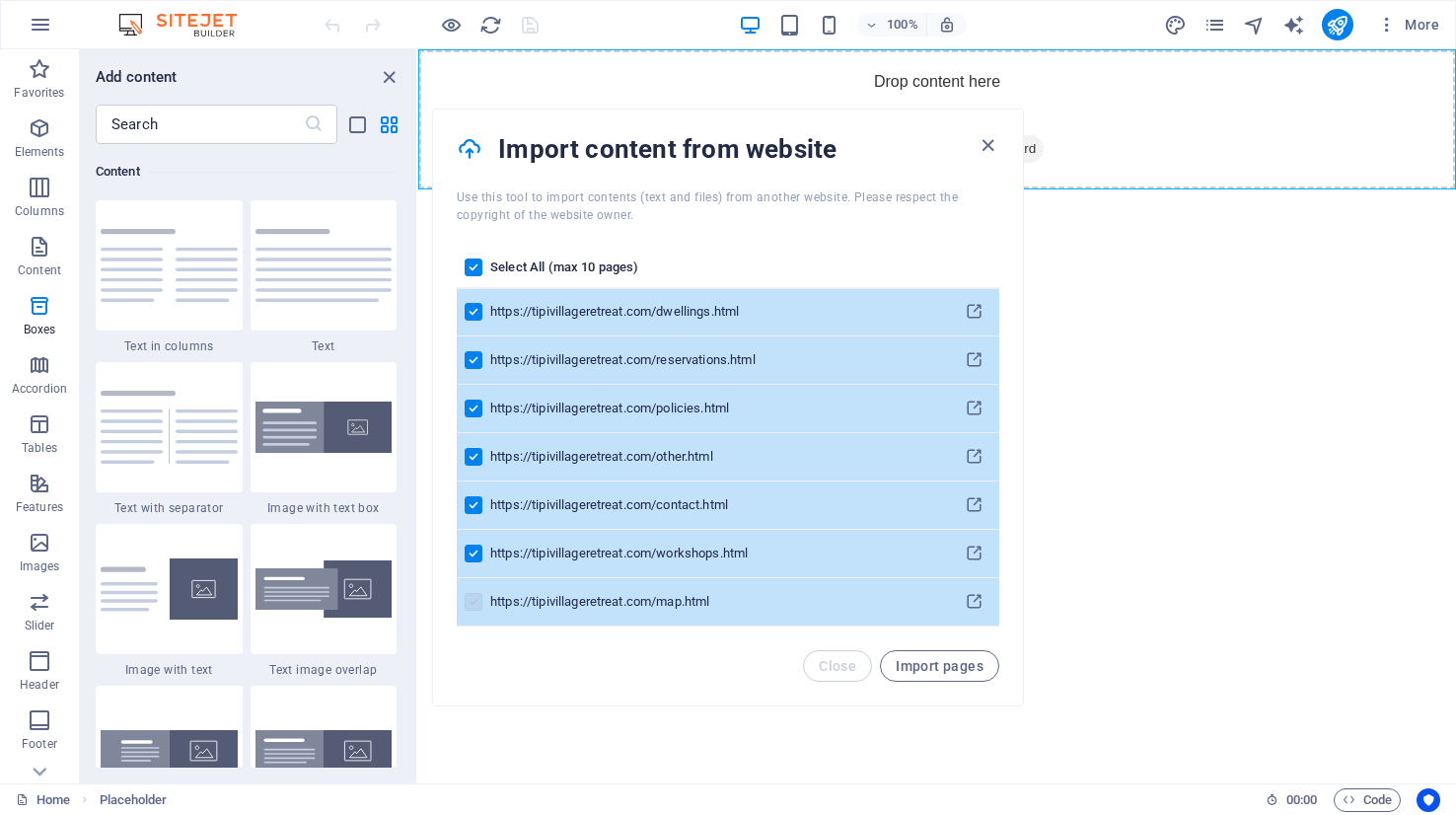 click at bounding box center [473, 602] 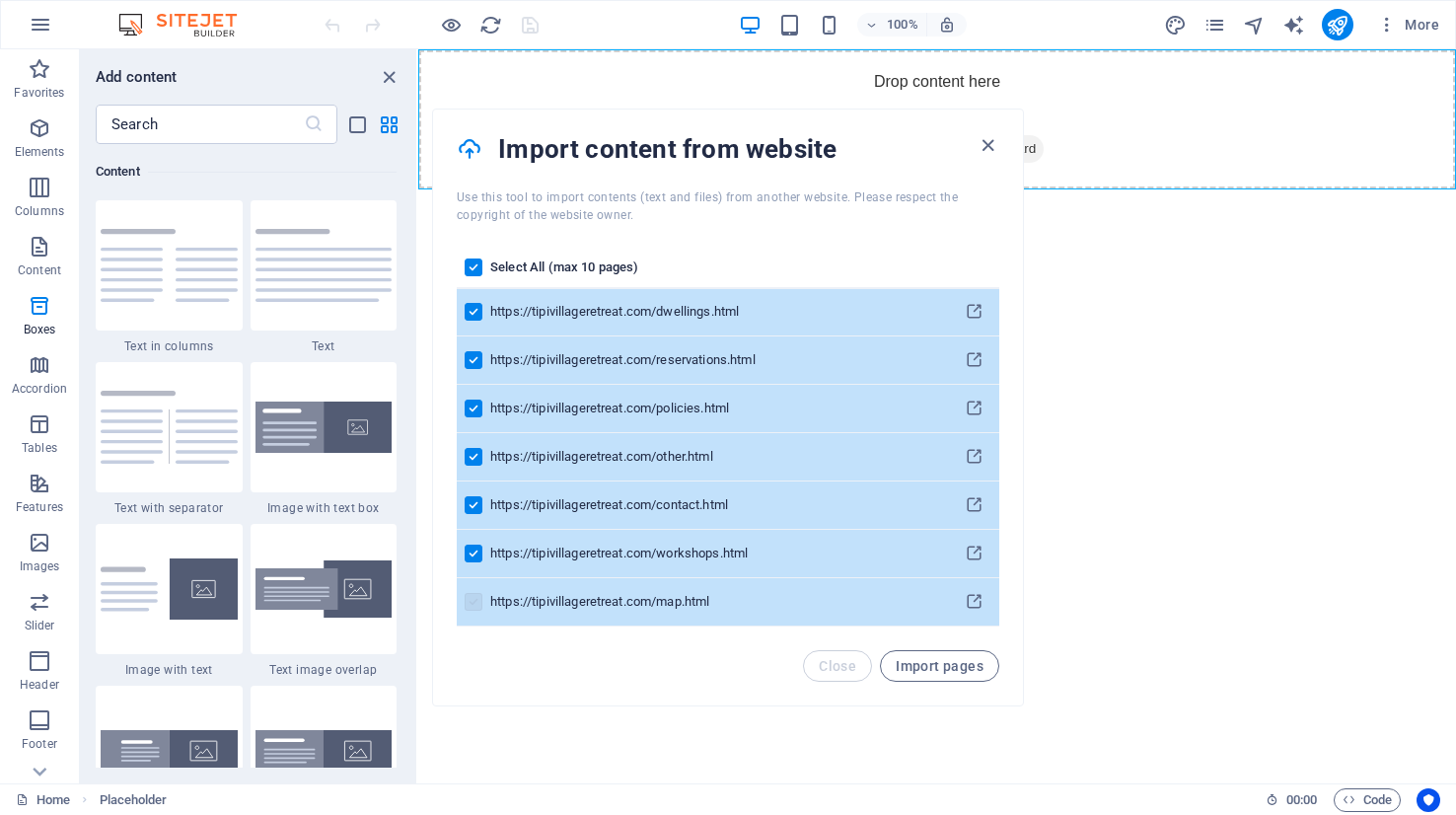 click at bounding box center (473, 602) 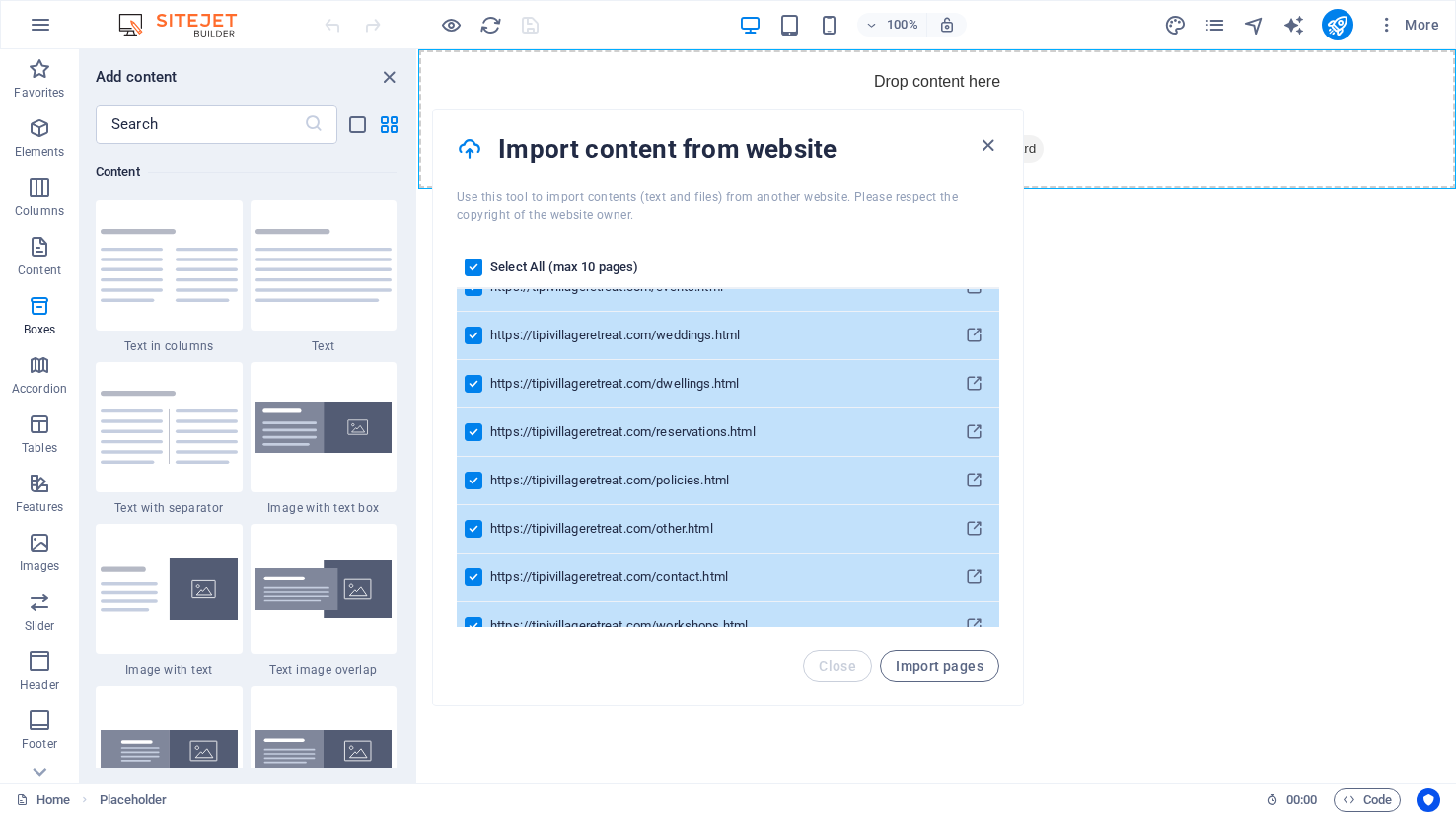 scroll, scrollTop: 194, scrollLeft: 0, axis: vertical 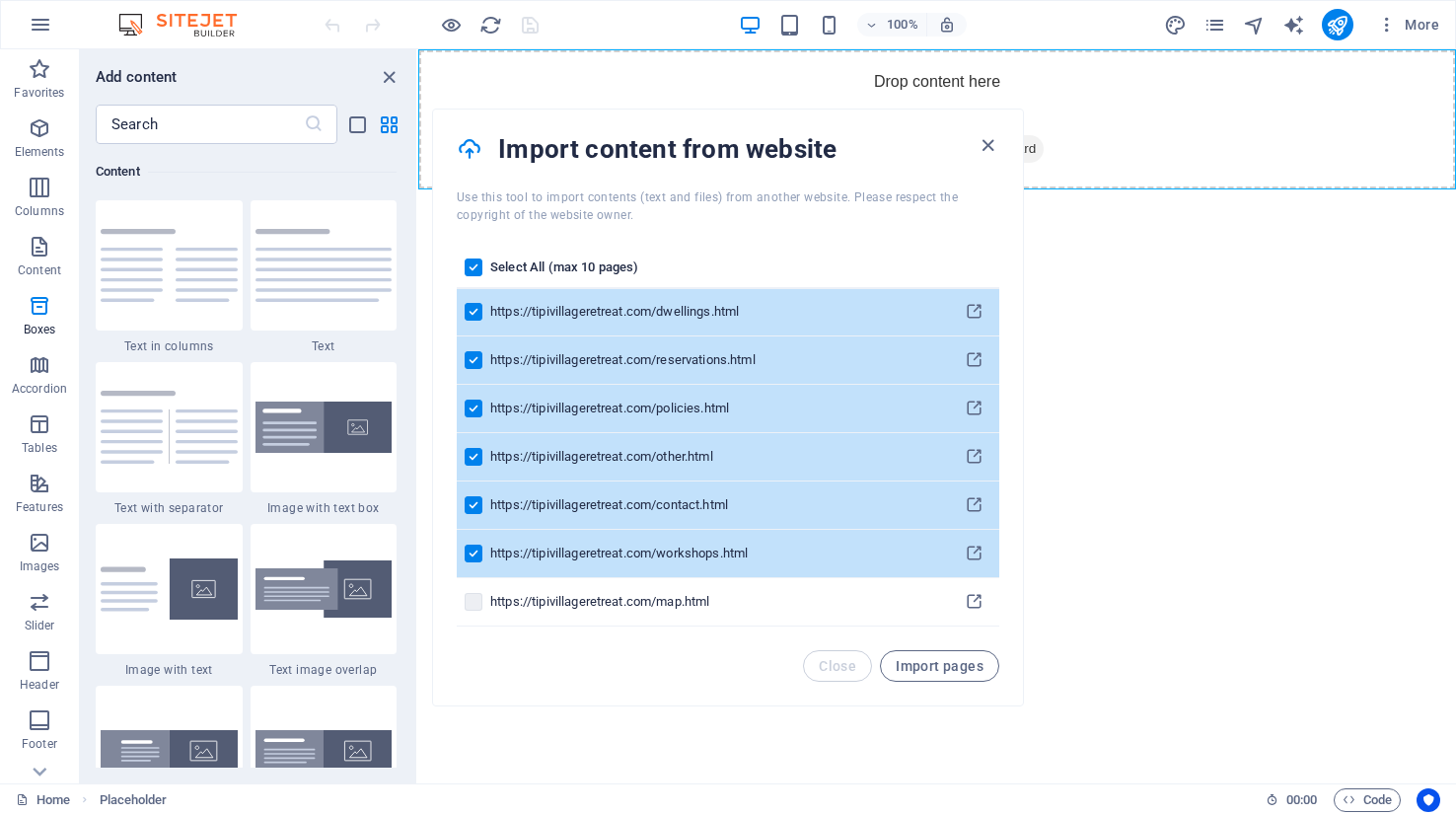 click at bounding box center (473, 267) 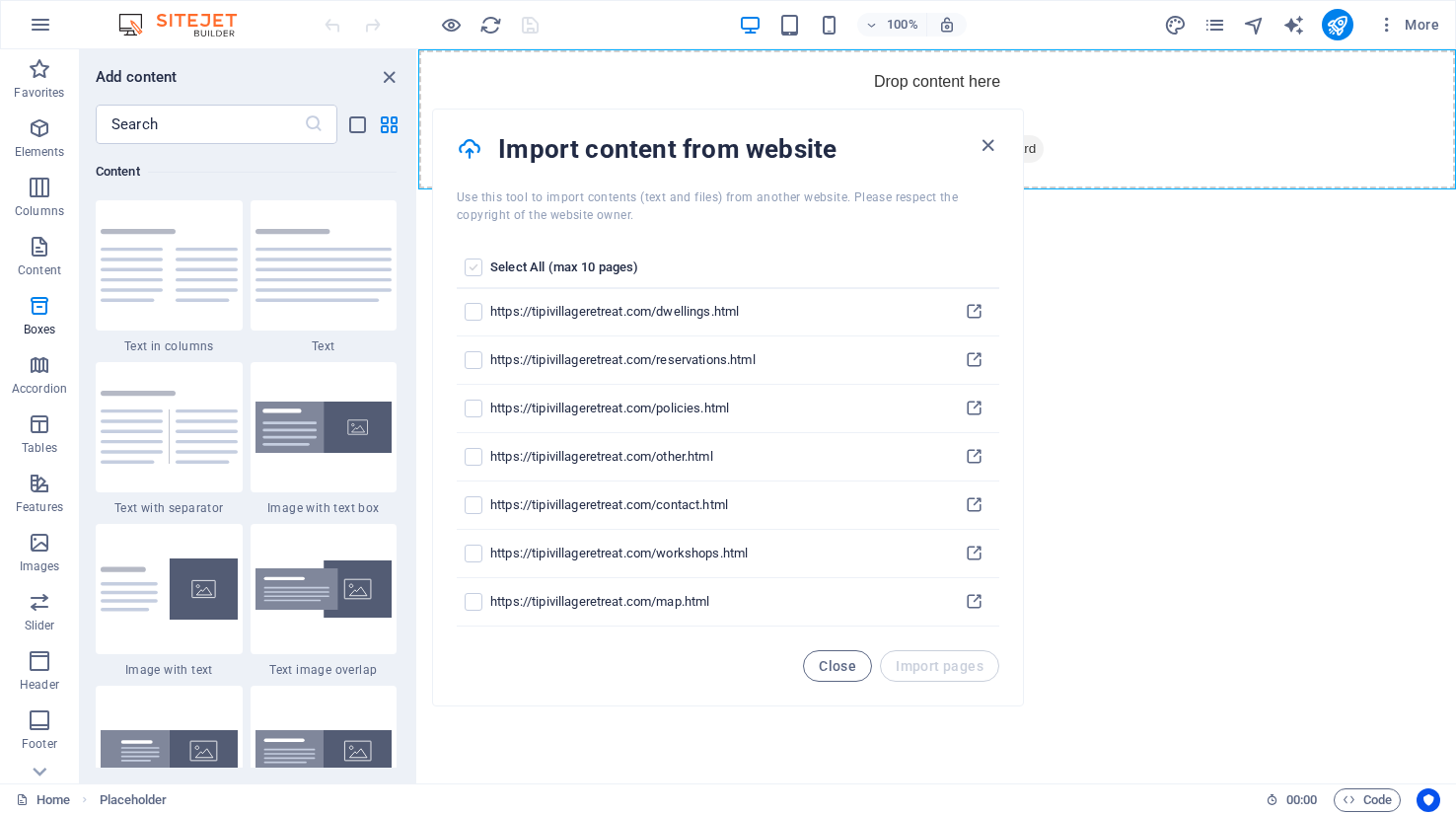 click at bounding box center [473, 267] 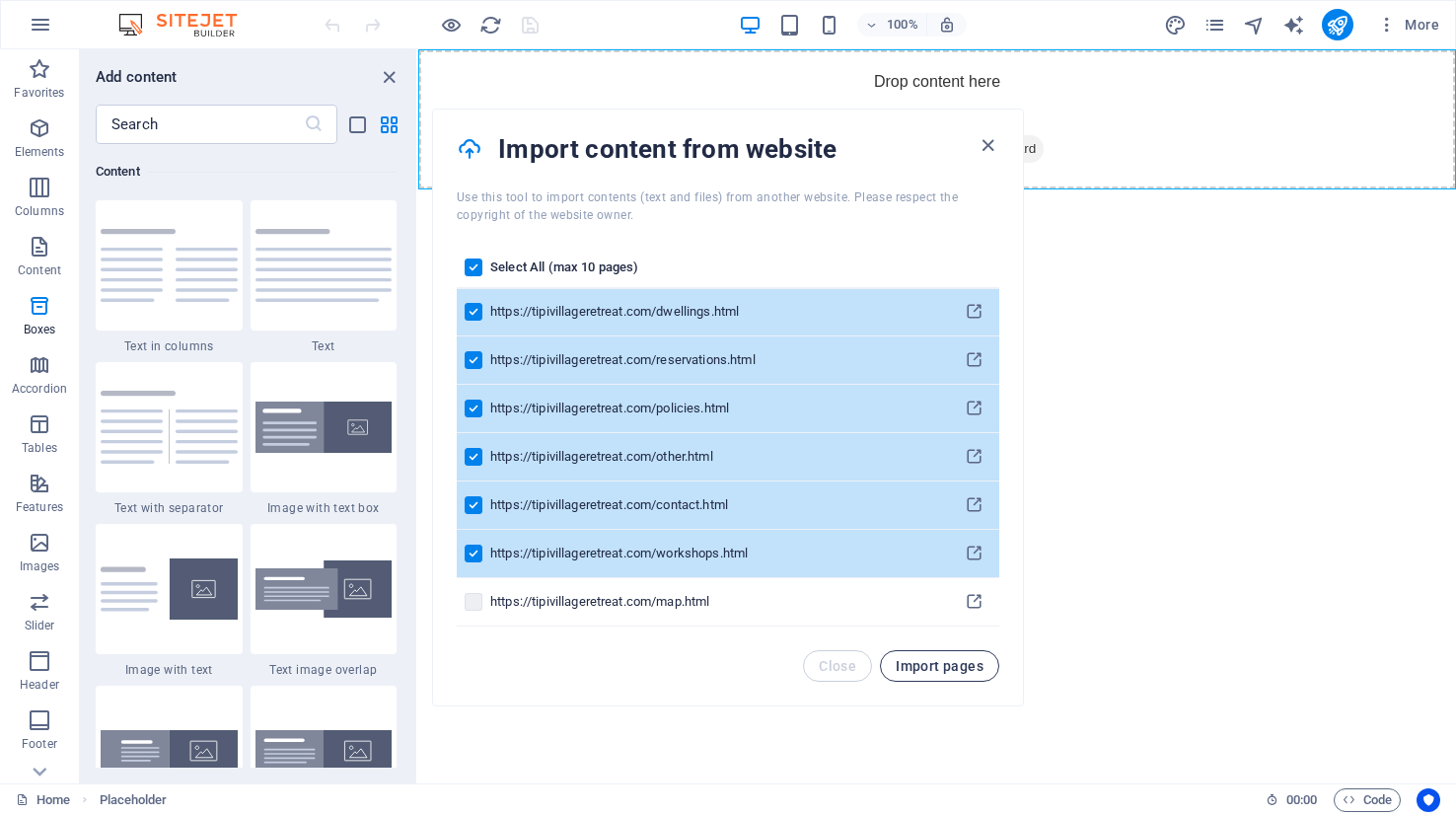 click on "Import pages" at bounding box center [939, 666] 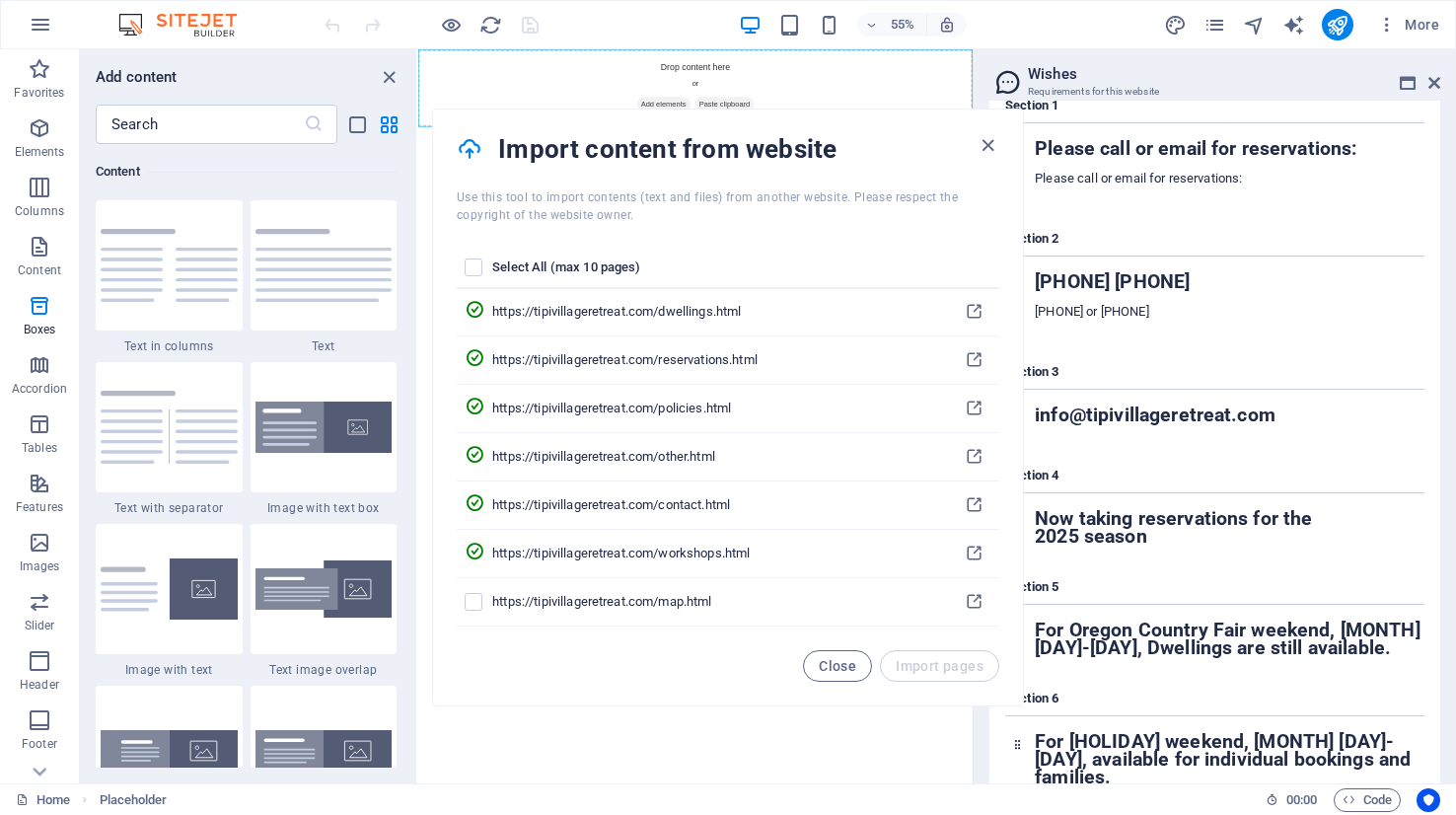 scroll, scrollTop: 4927, scrollLeft: 0, axis: vertical 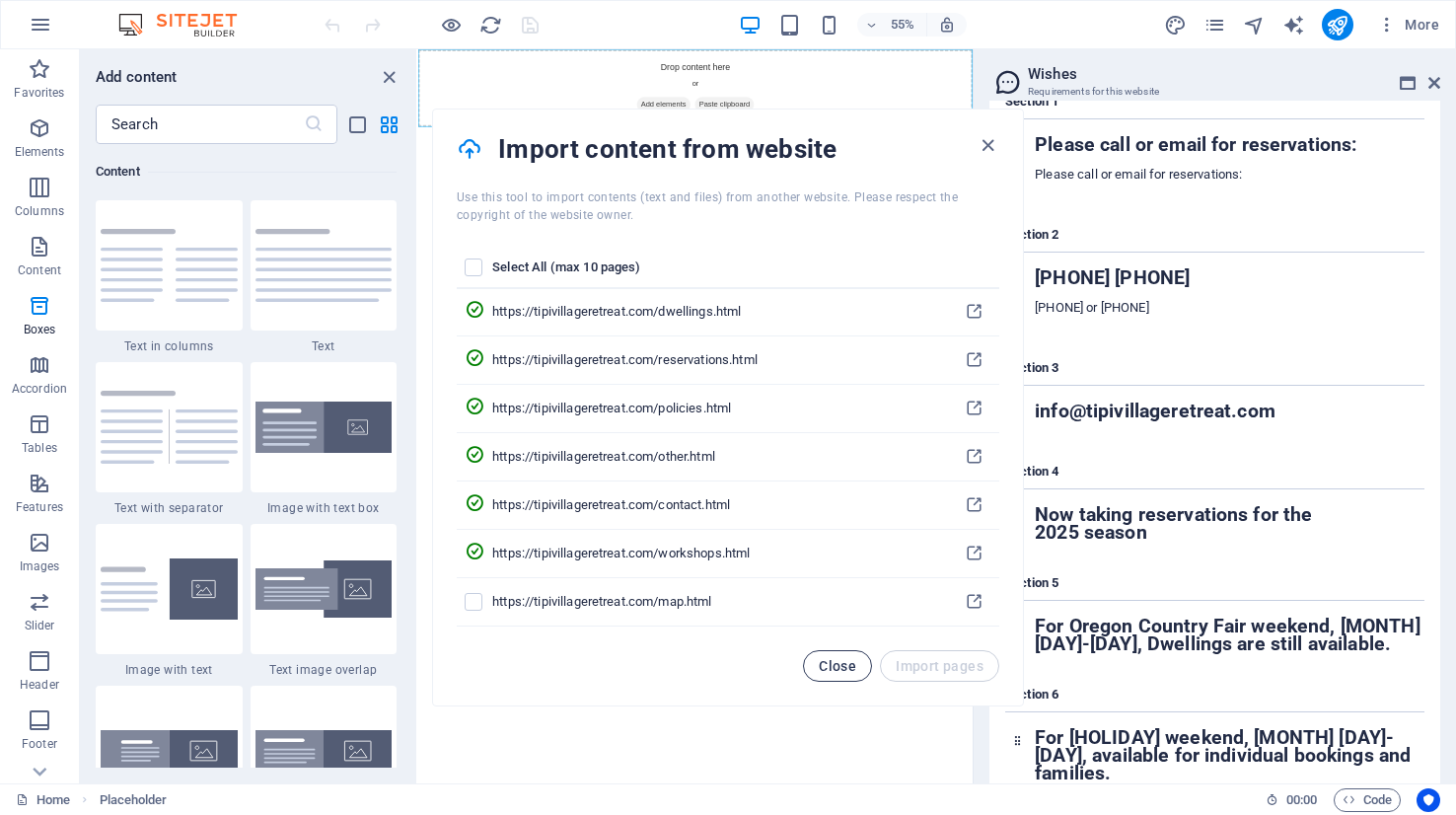 click on "Close" at bounding box center (837, 666) 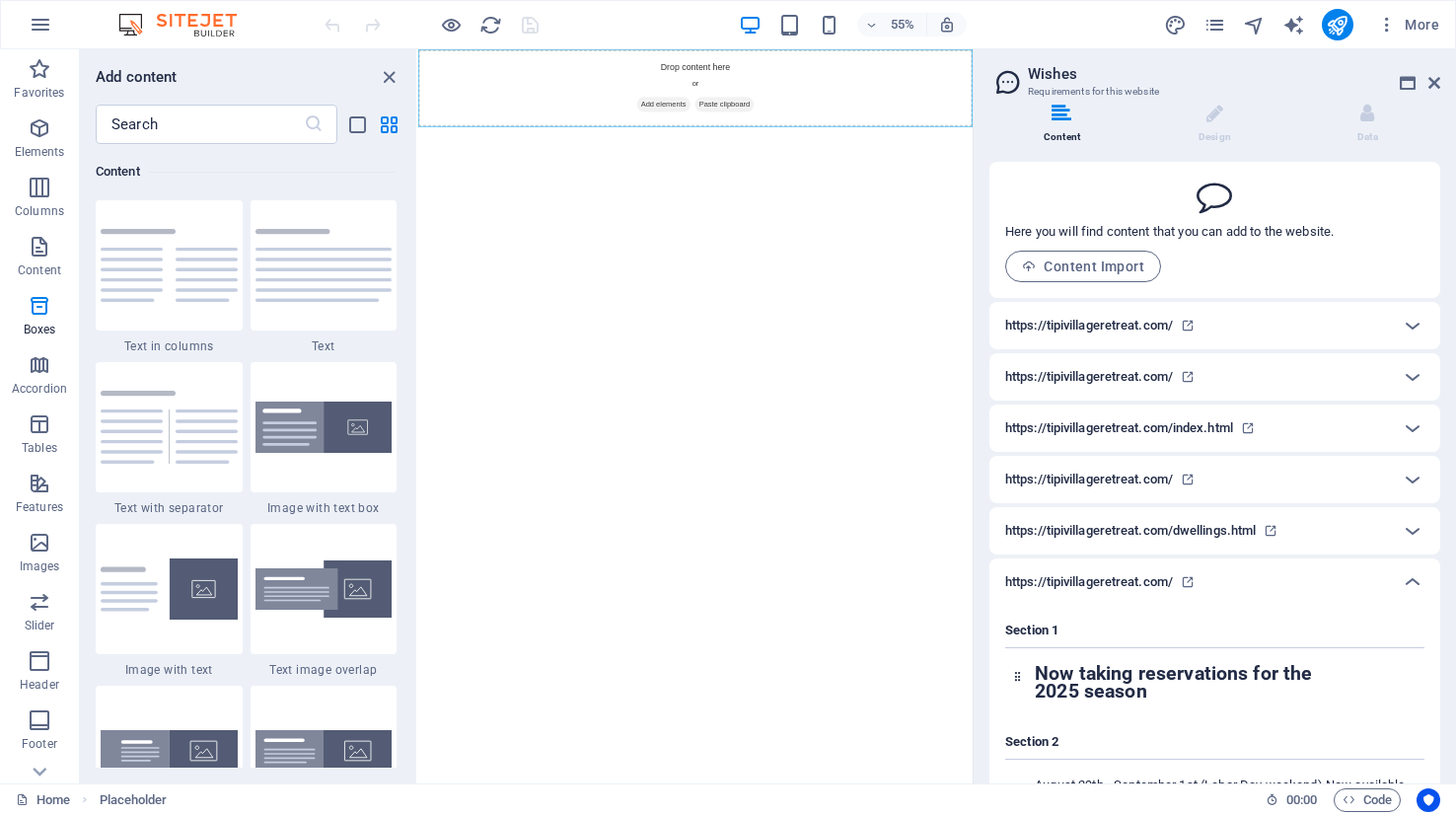 scroll, scrollTop: 0, scrollLeft: 0, axis: both 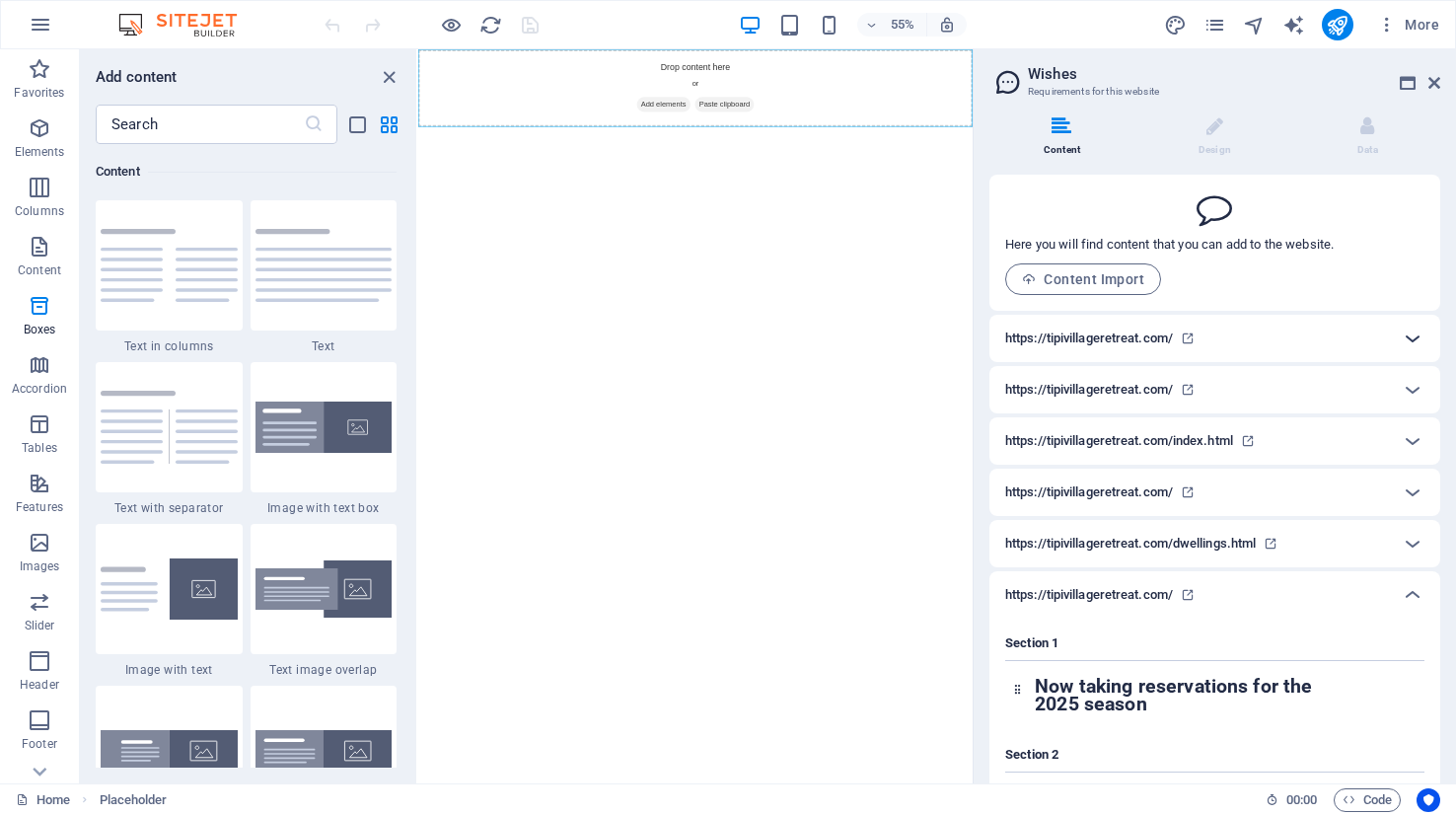 click at bounding box center [1413, 338] 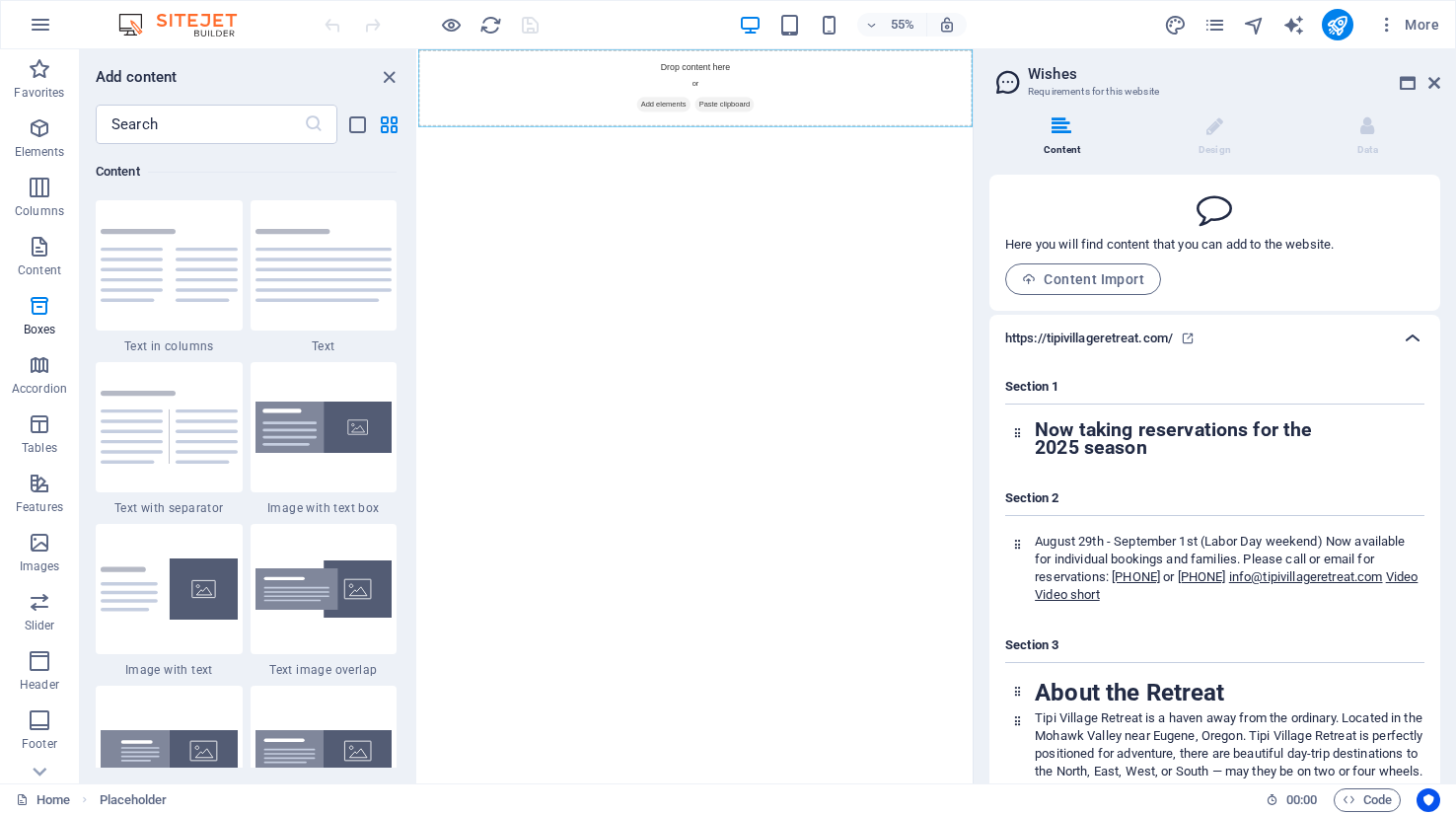 click at bounding box center [1413, 338] 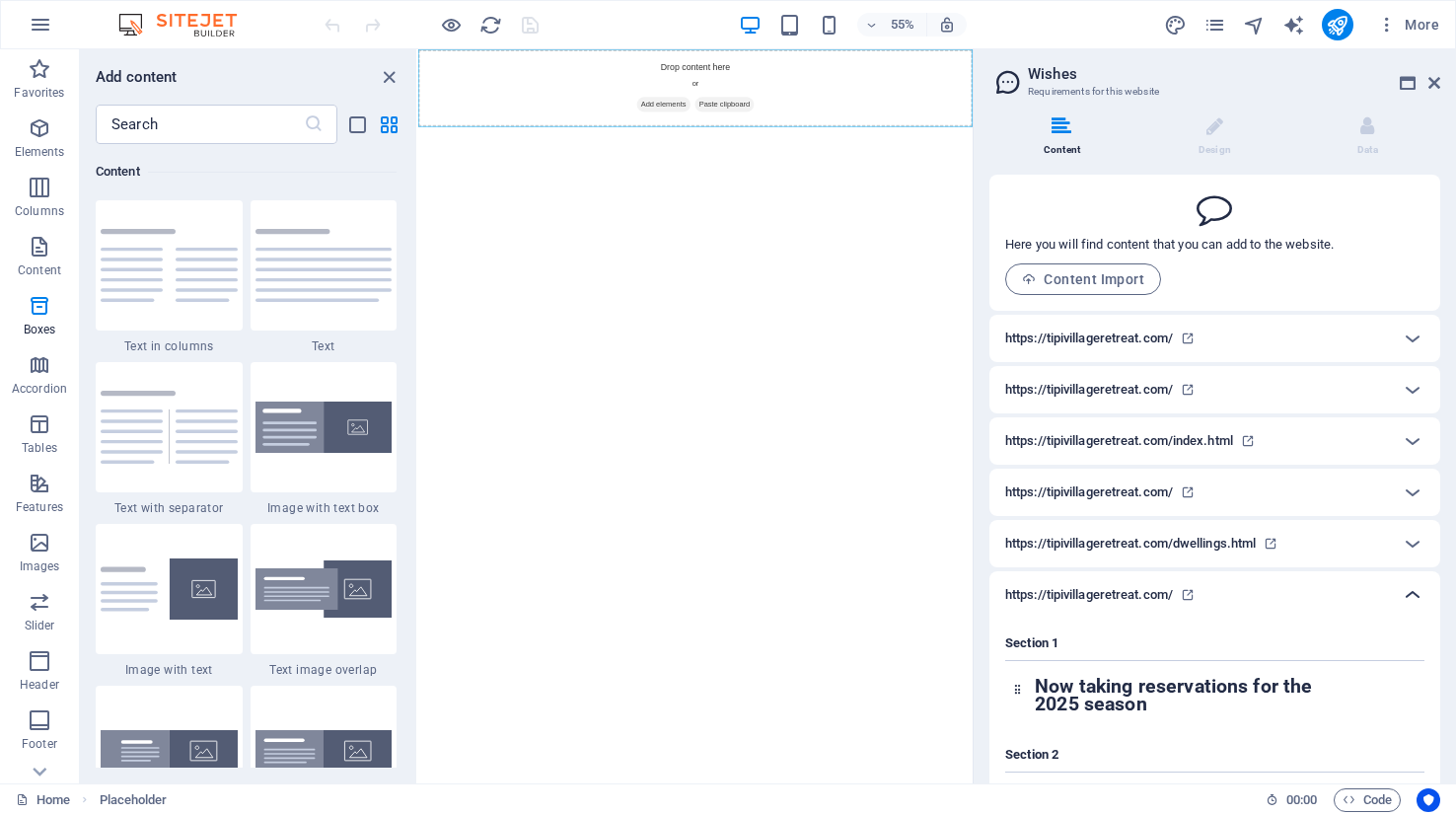 click at bounding box center (1413, 595) 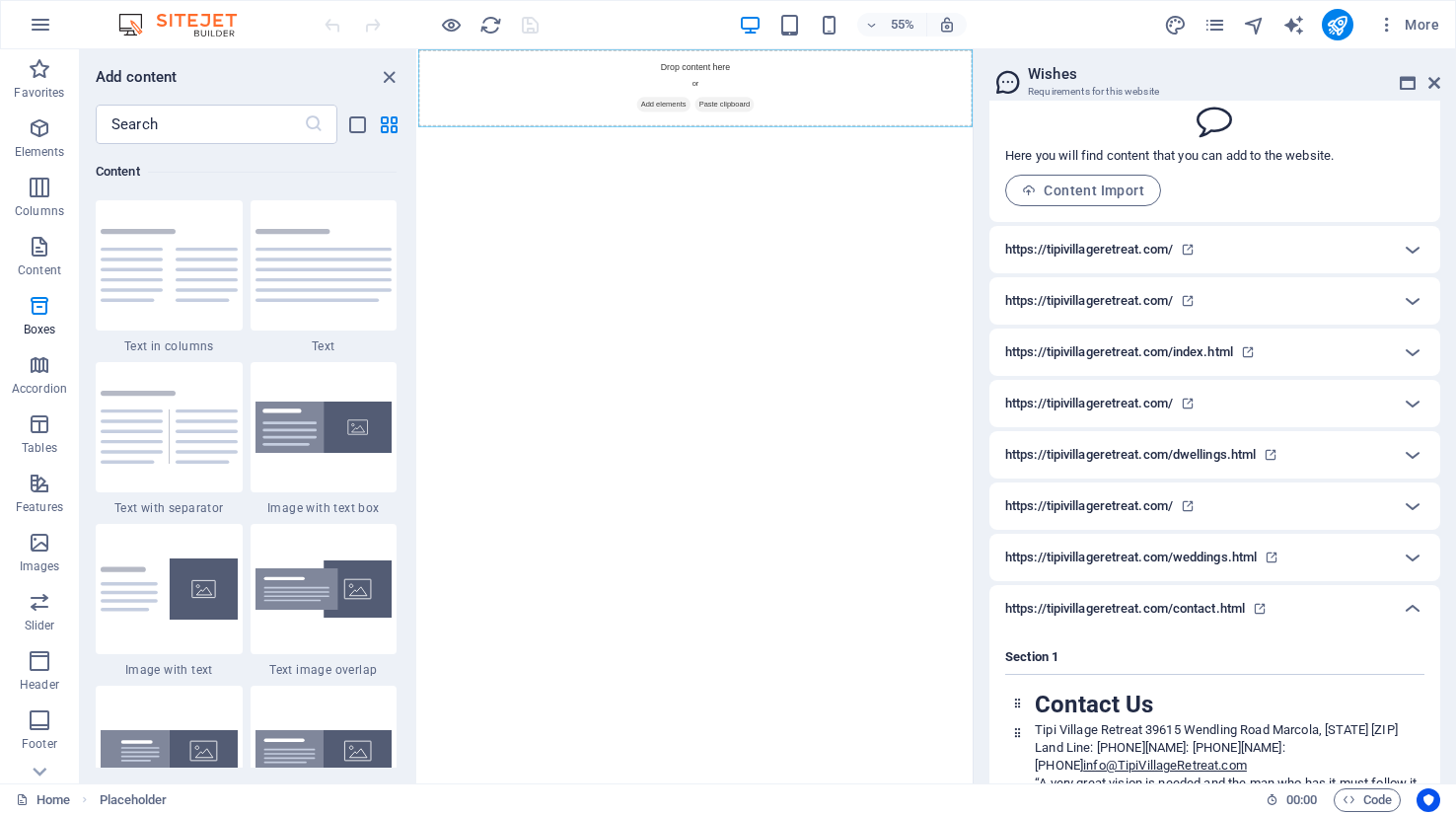 scroll, scrollTop: 197, scrollLeft: 0, axis: vertical 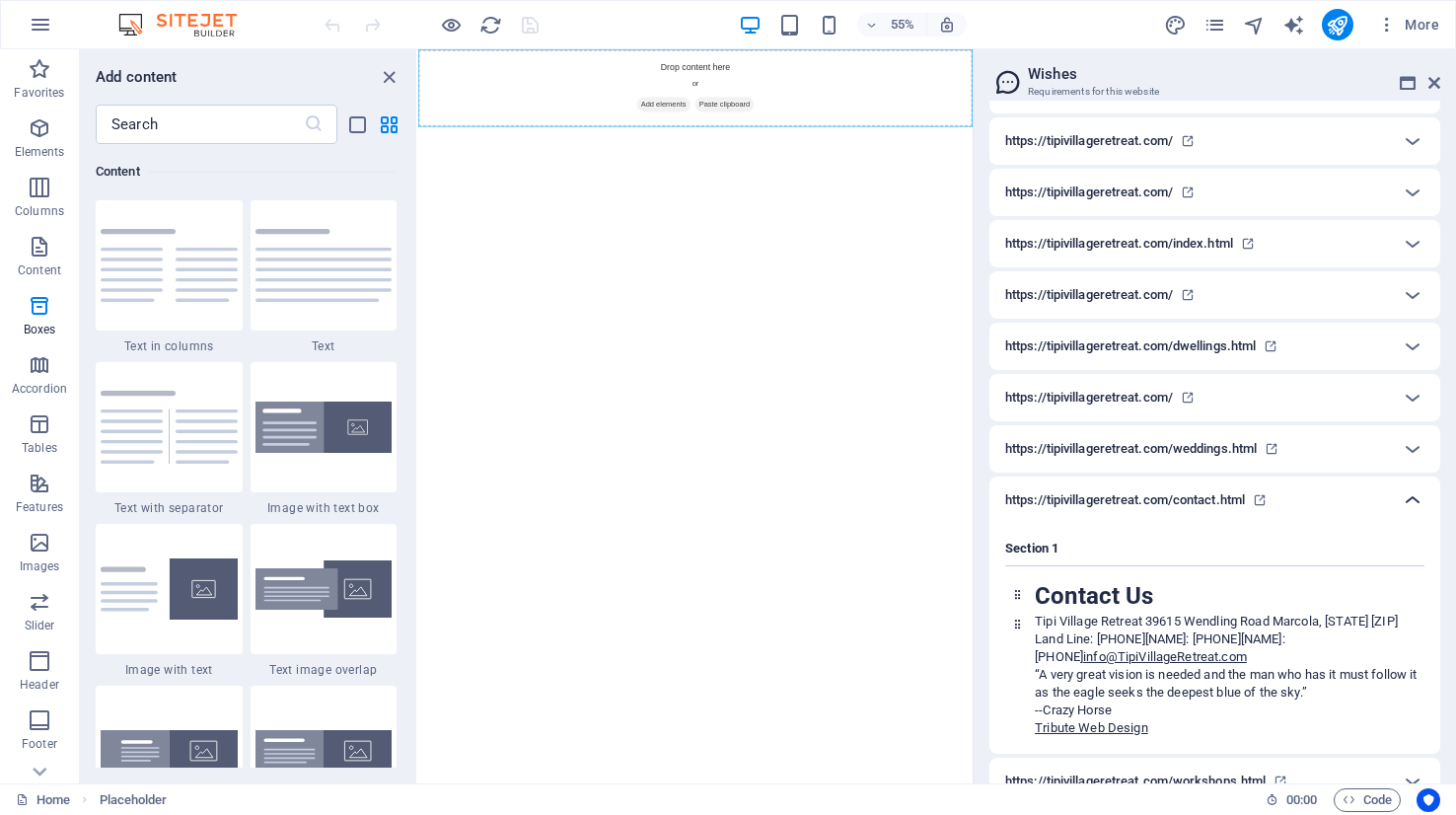 click at bounding box center [1413, 500] 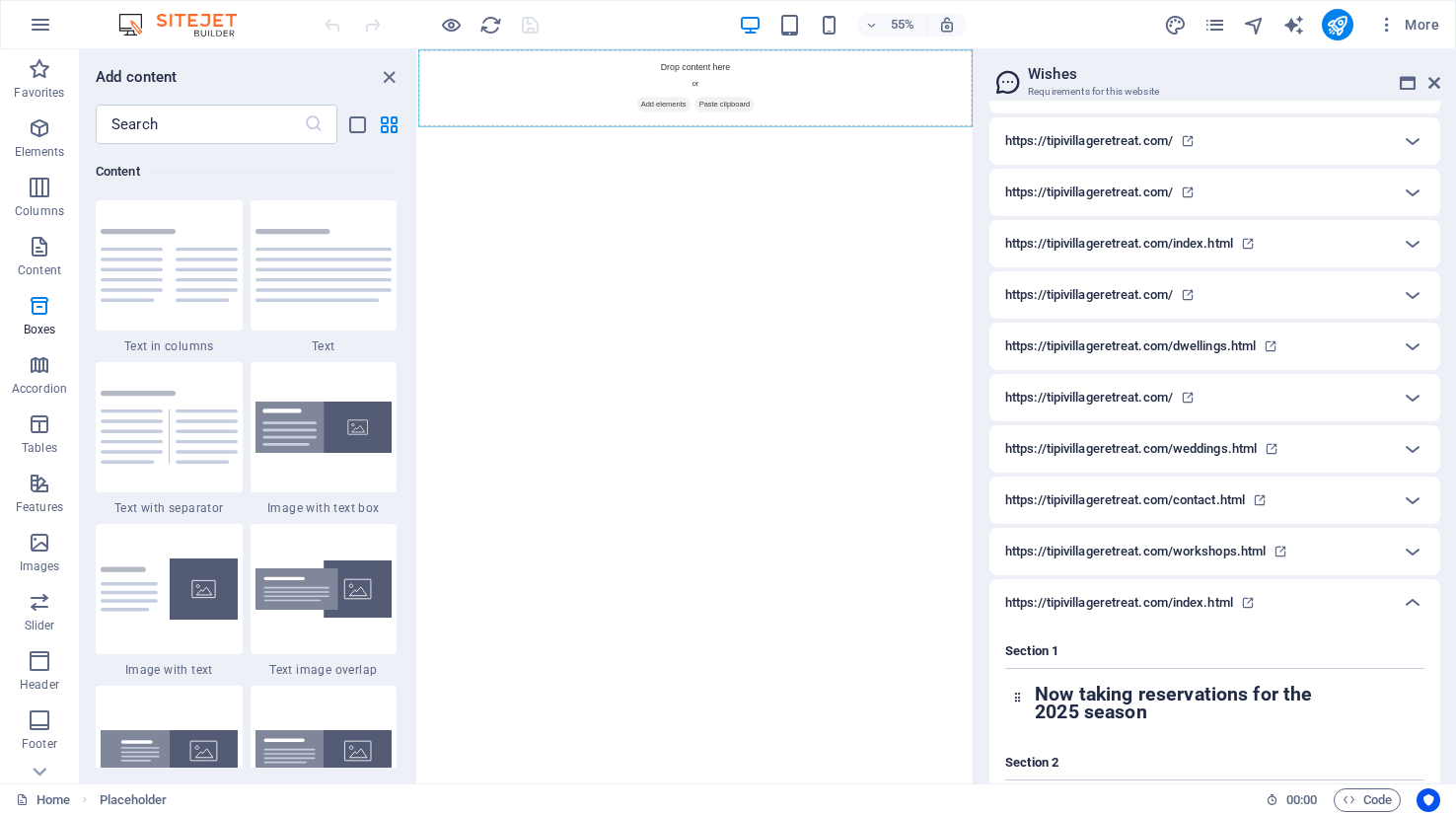 scroll, scrollTop: 493, scrollLeft: 0, axis: vertical 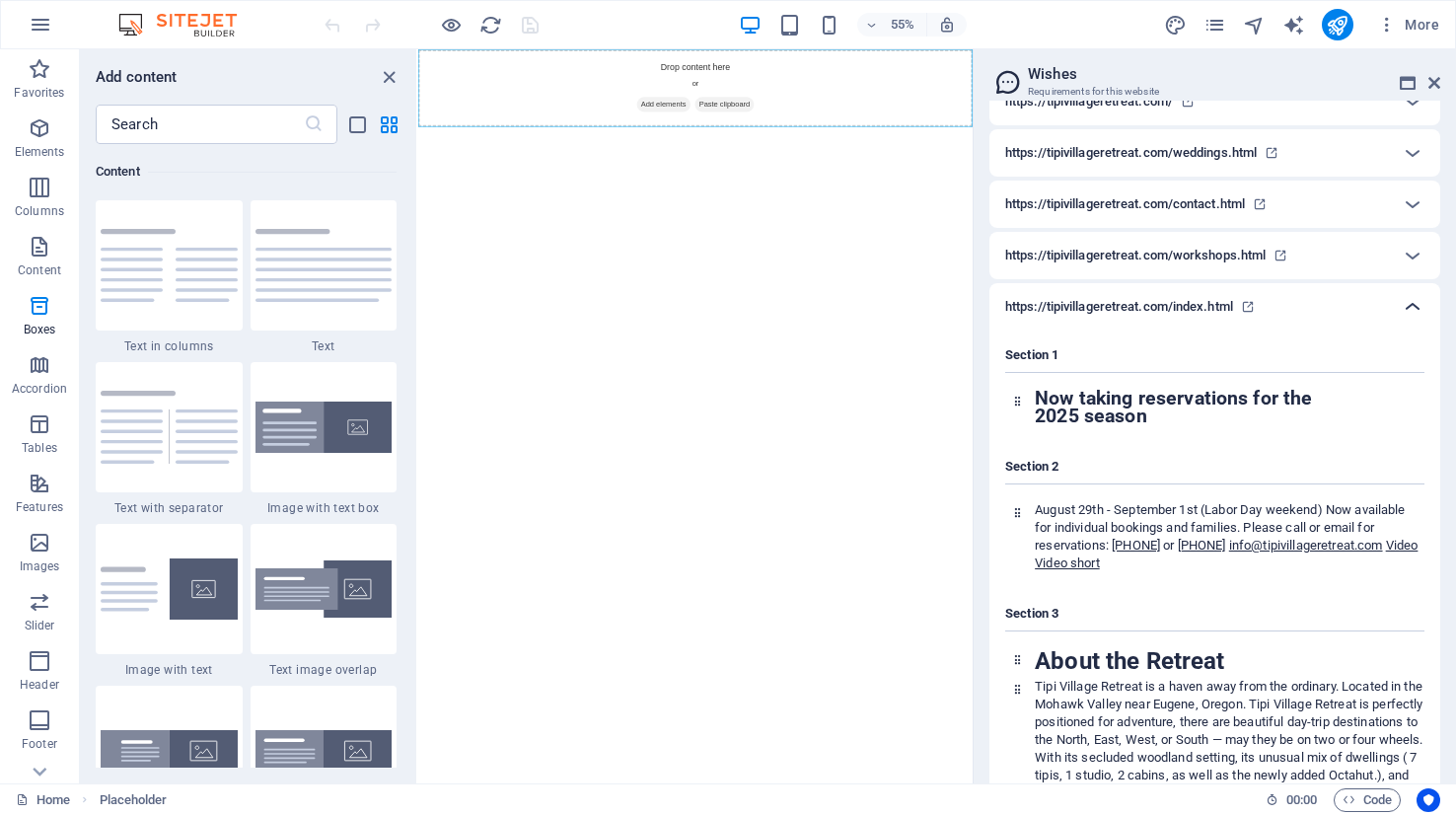 click at bounding box center (1413, 307) 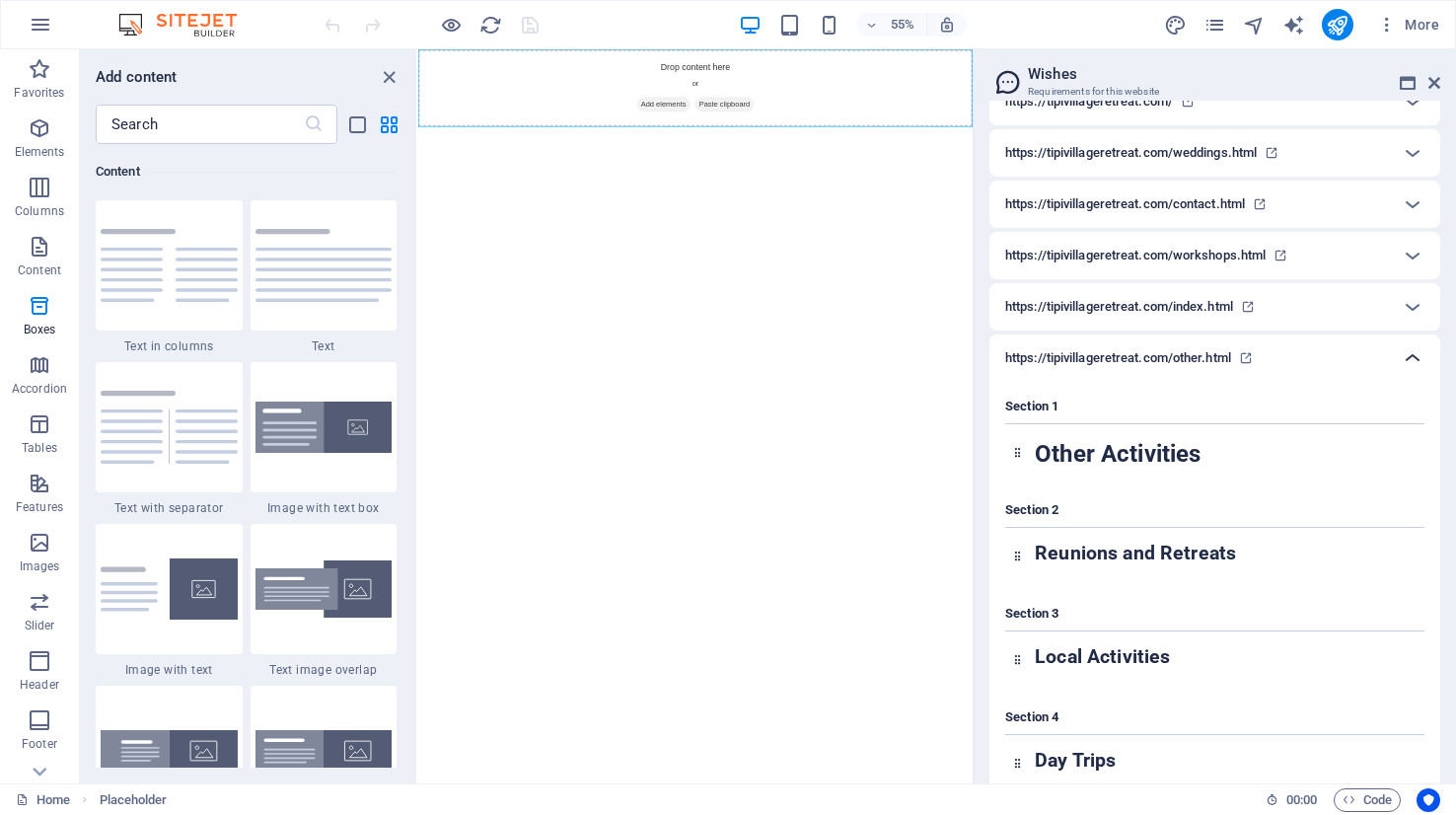 click at bounding box center [1413, 358] 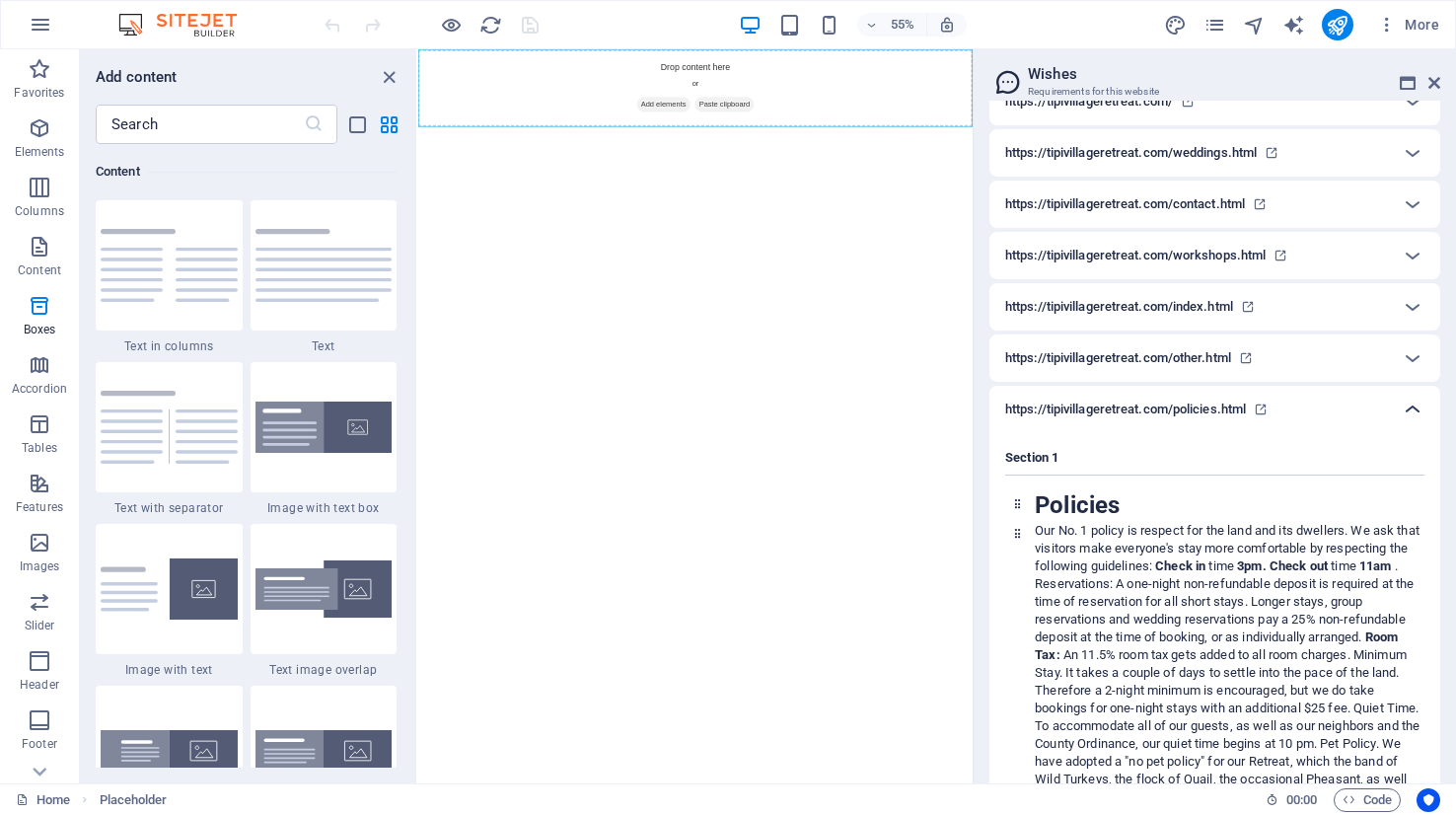 click at bounding box center (1413, 409) 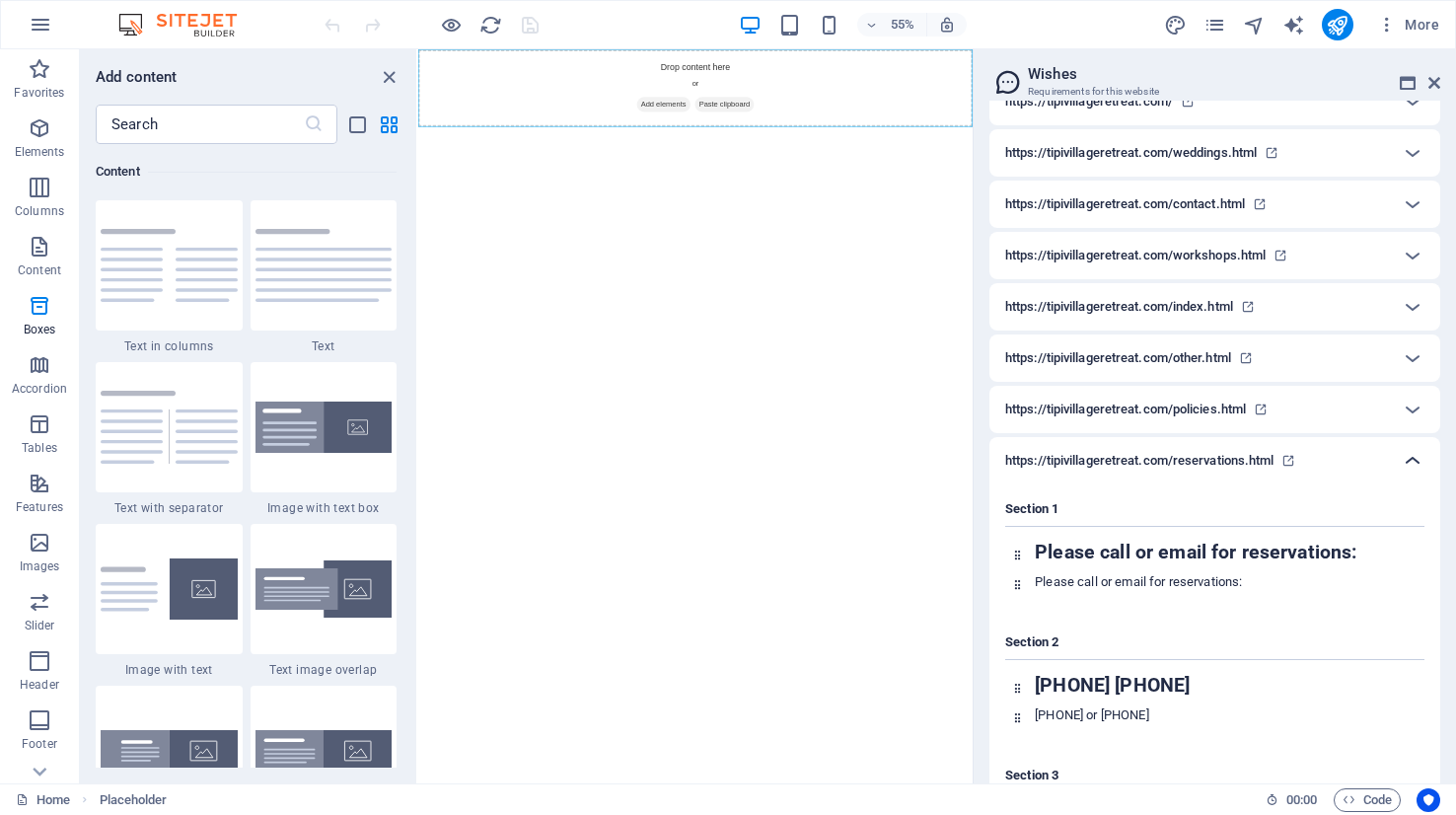 click at bounding box center [1413, 461] 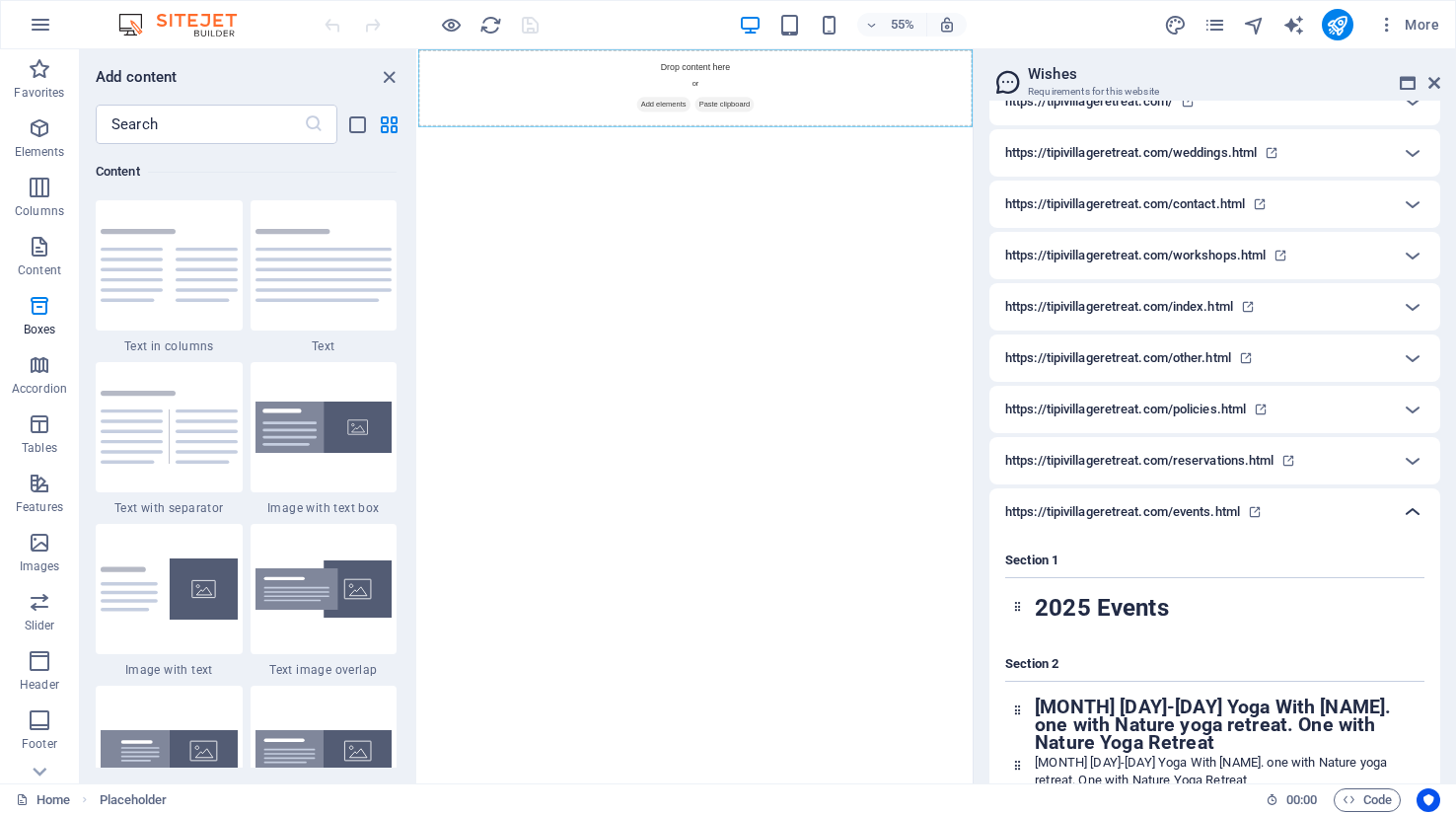 click at bounding box center [1413, 512] 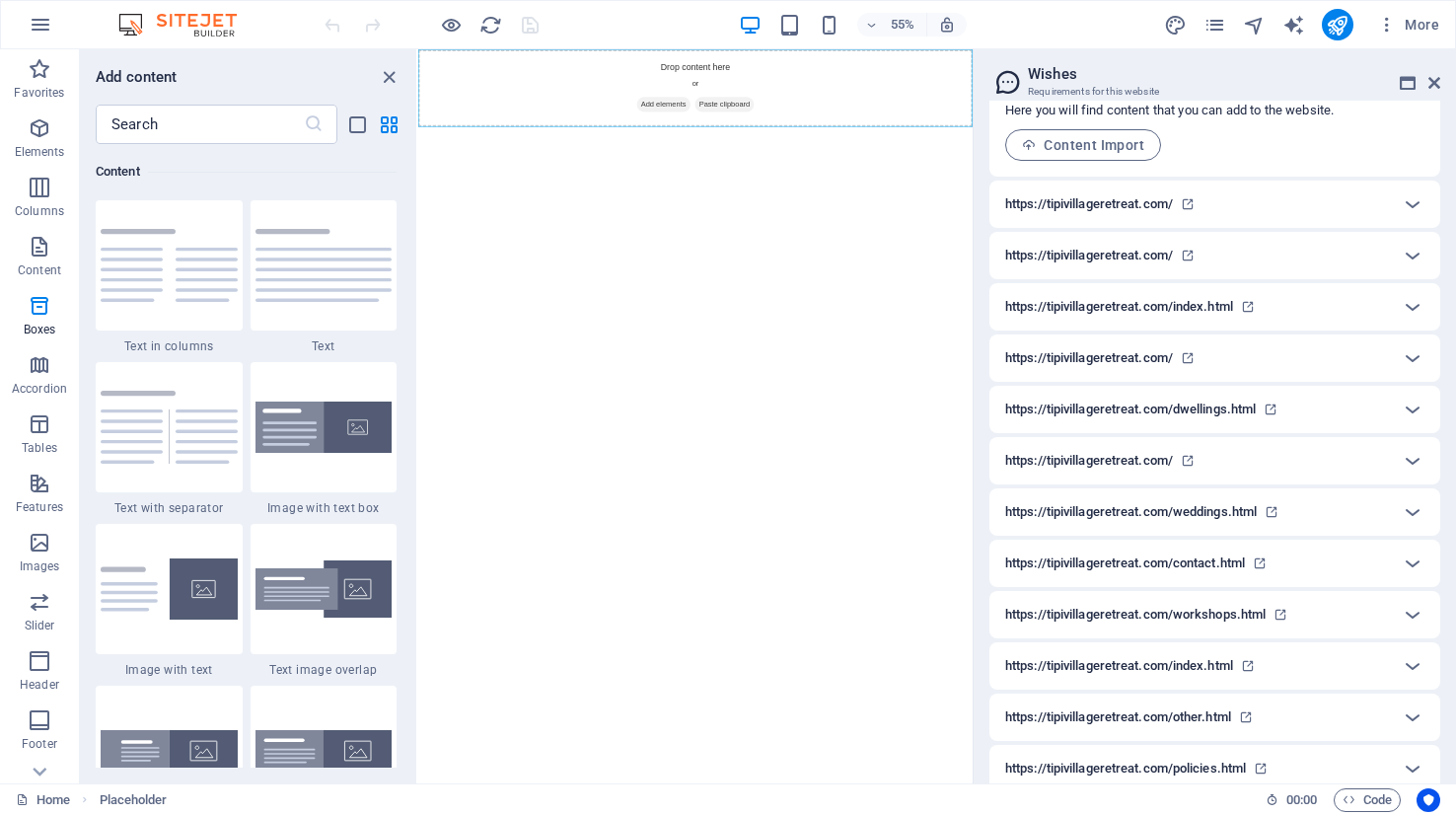 scroll, scrollTop: 0, scrollLeft: 0, axis: both 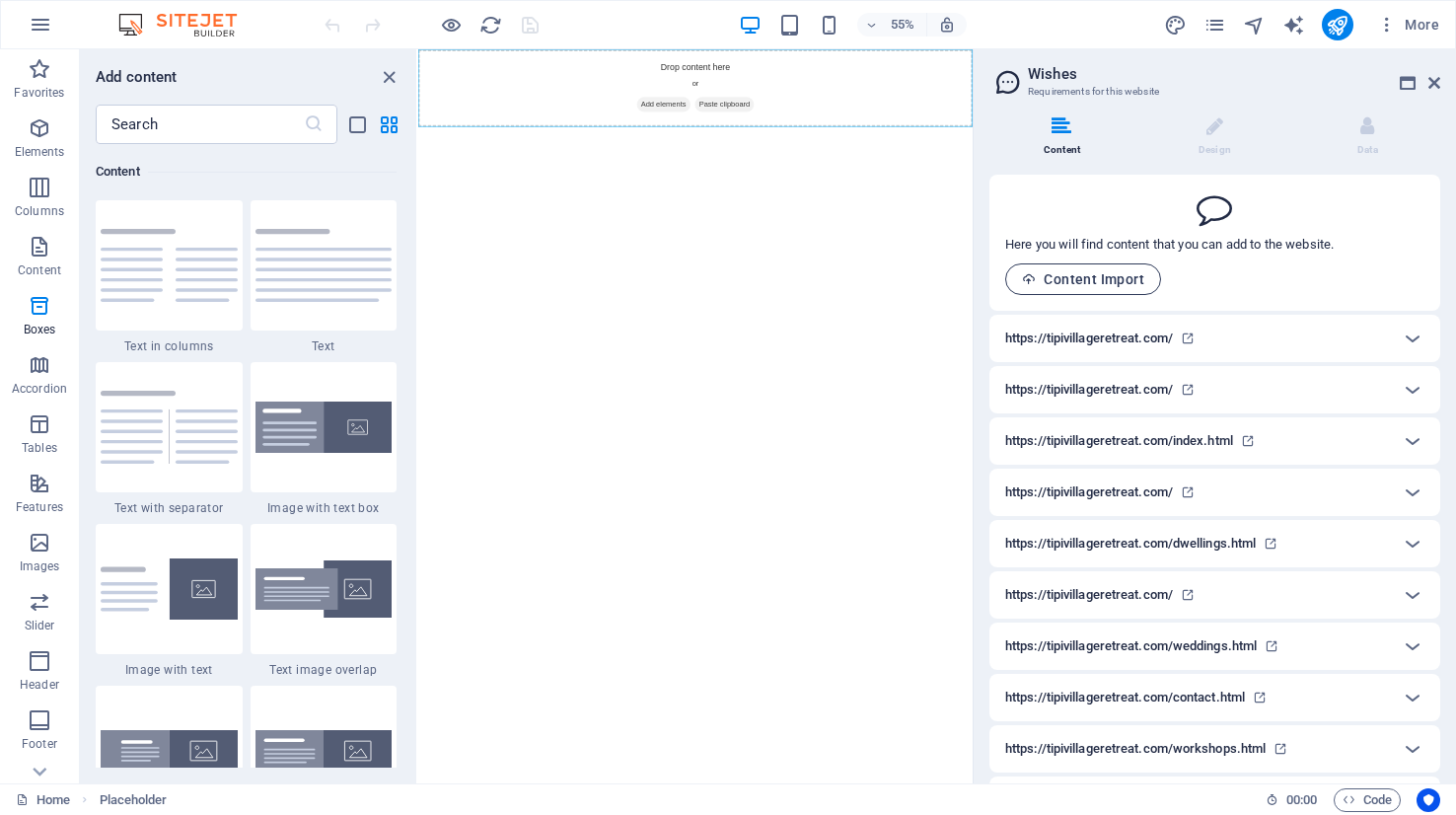 click on "Content Import" at bounding box center (1083, 279) 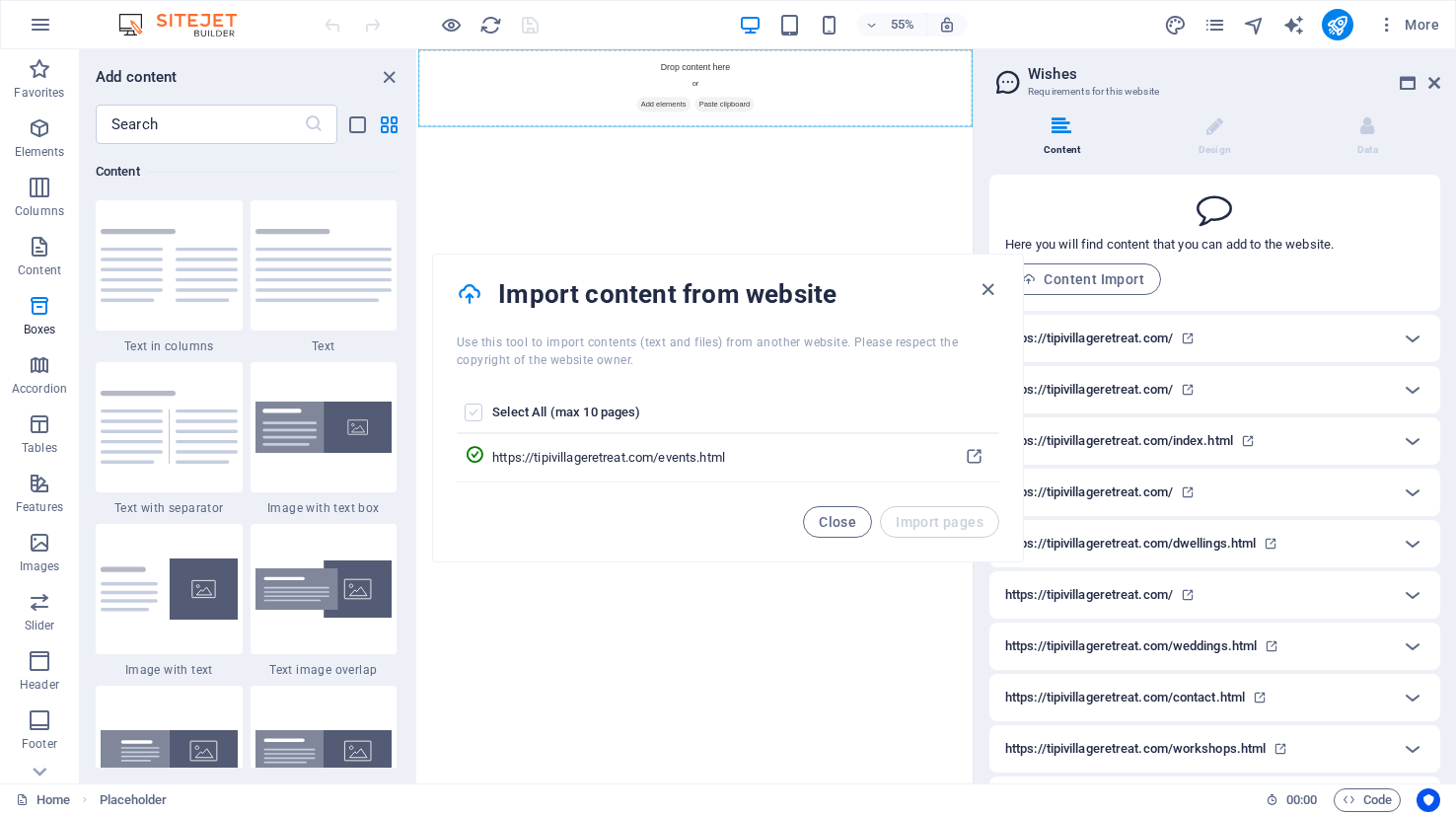 click at bounding box center (473, 412) 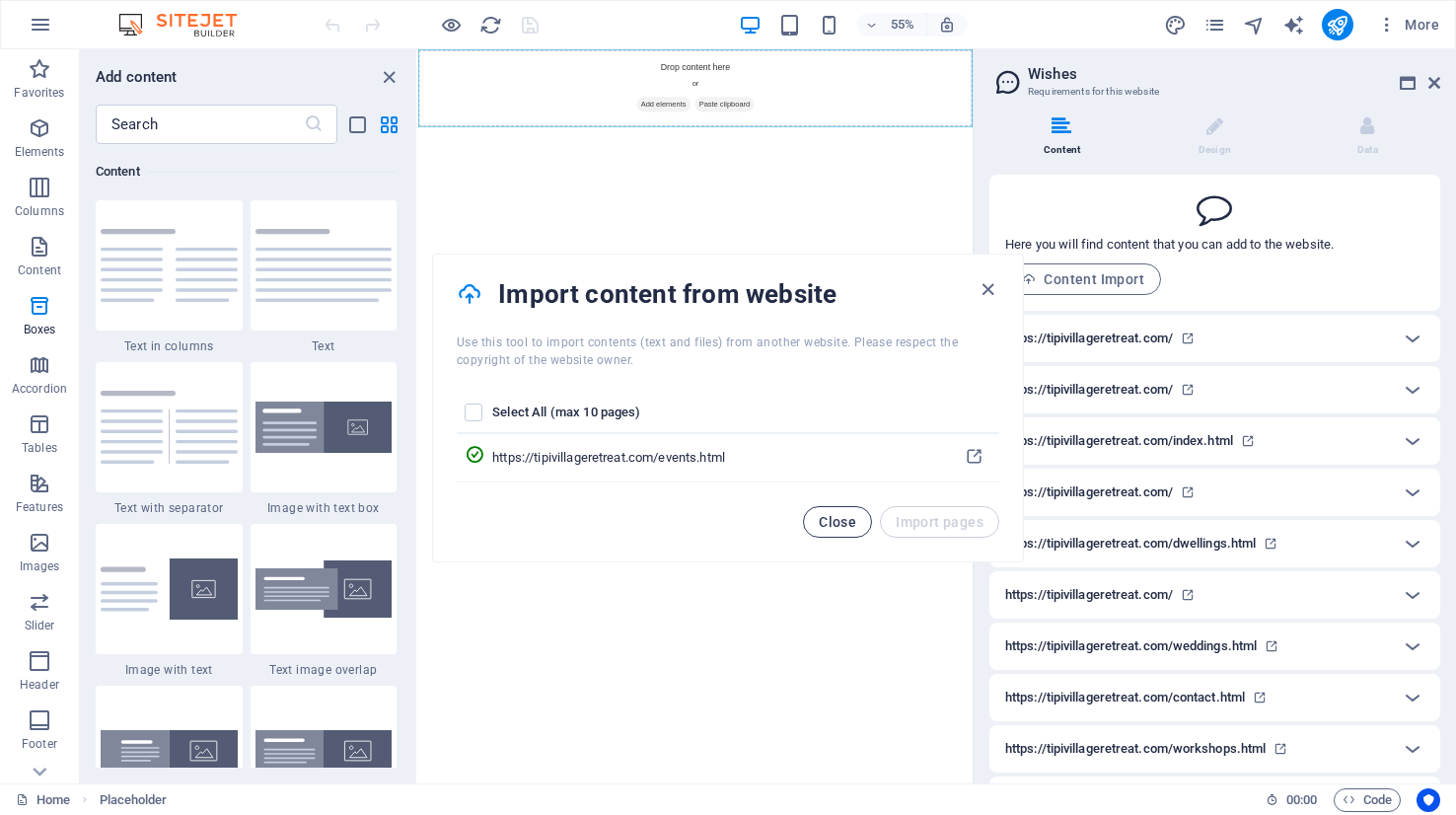 drag, startPoint x: 842, startPoint y: 511, endPoint x: 829, endPoint y: 512, distance: 13.038405 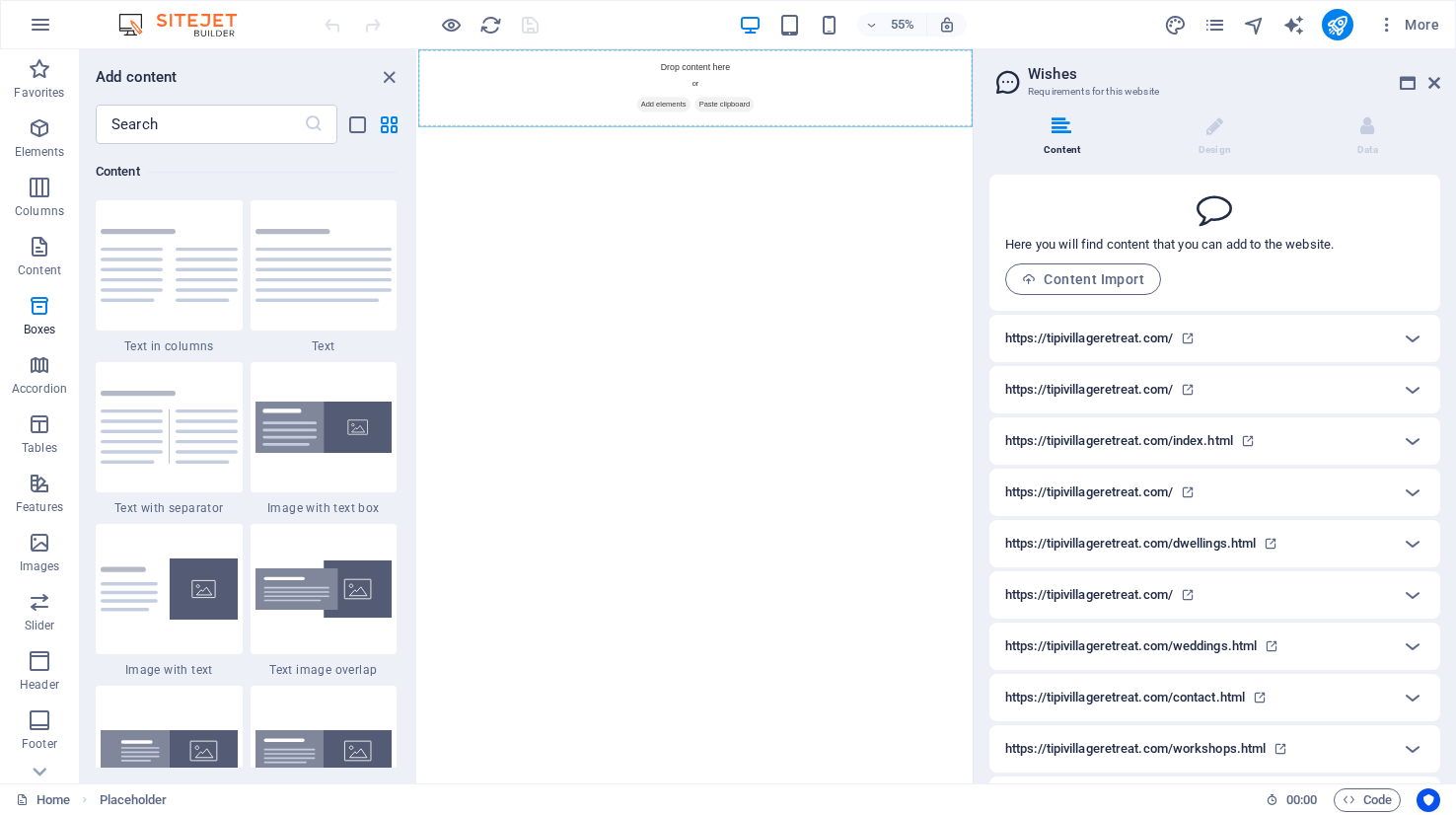 click on "Skip to main content
Drop content here or  Add elements  Paste clipboard" at bounding box center [922, 119] 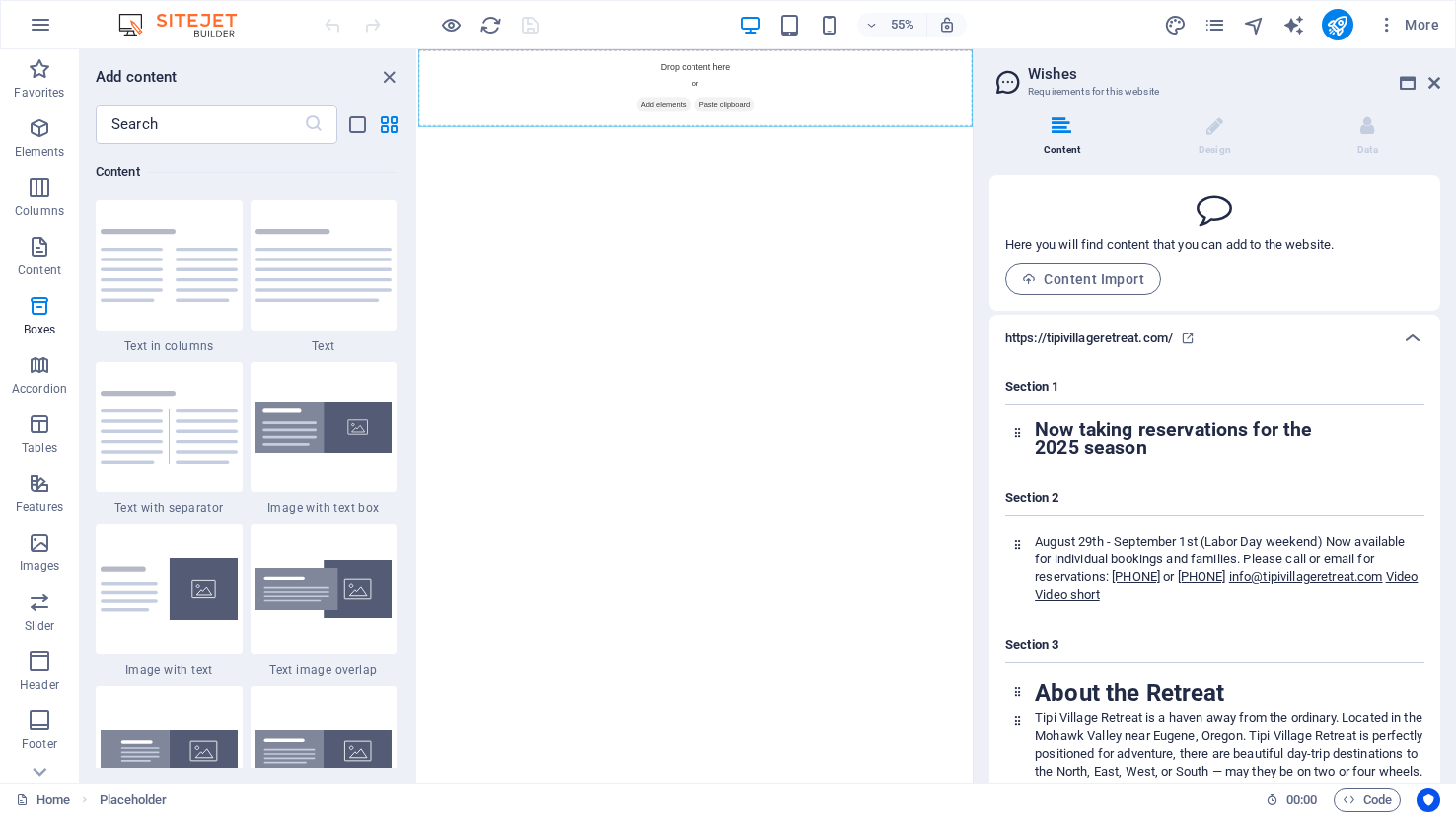 click on "https://tipivillageretreat.com/" at bounding box center [1089, 338] 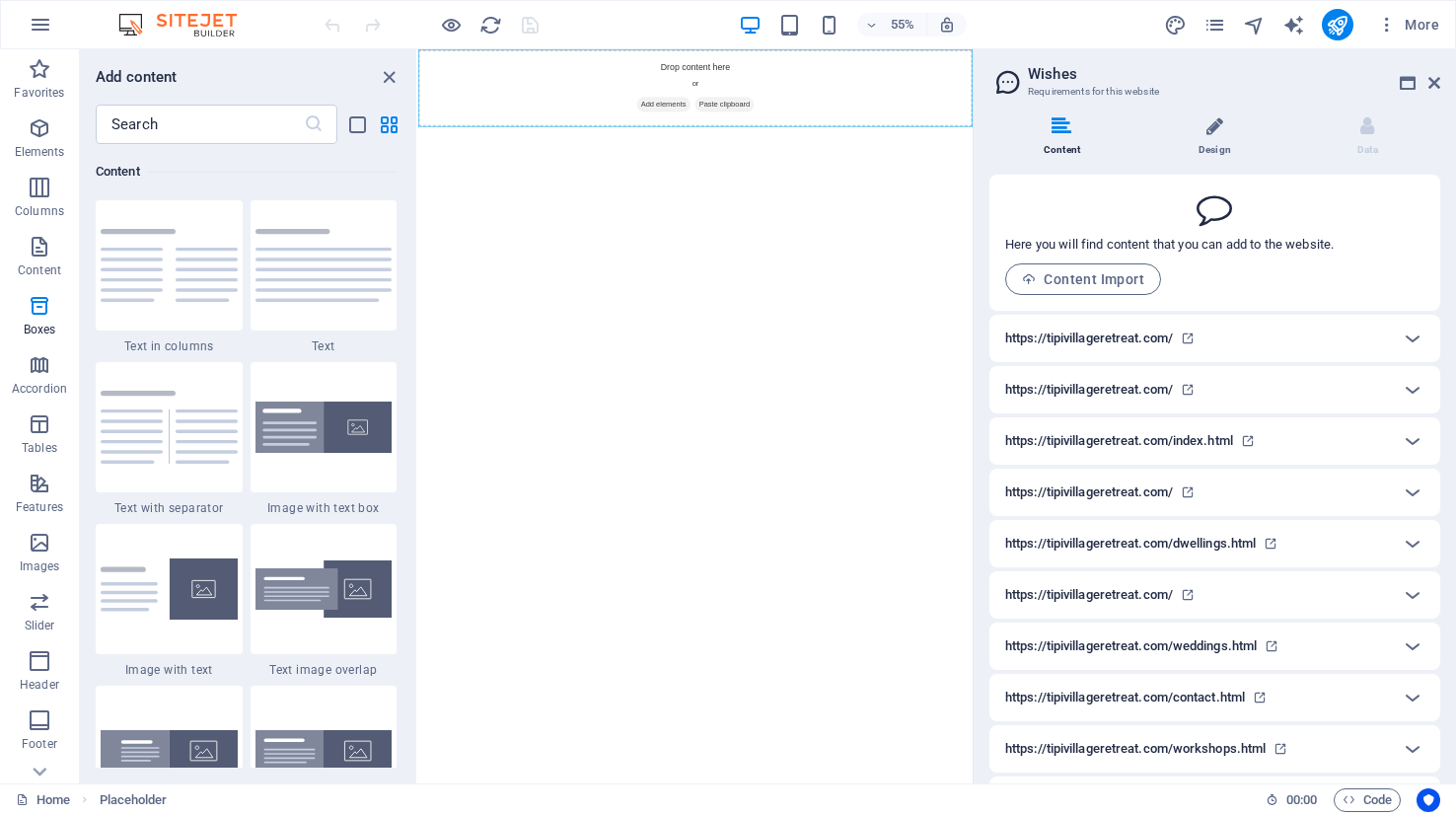 click on "Design" at bounding box center [1218, 137] 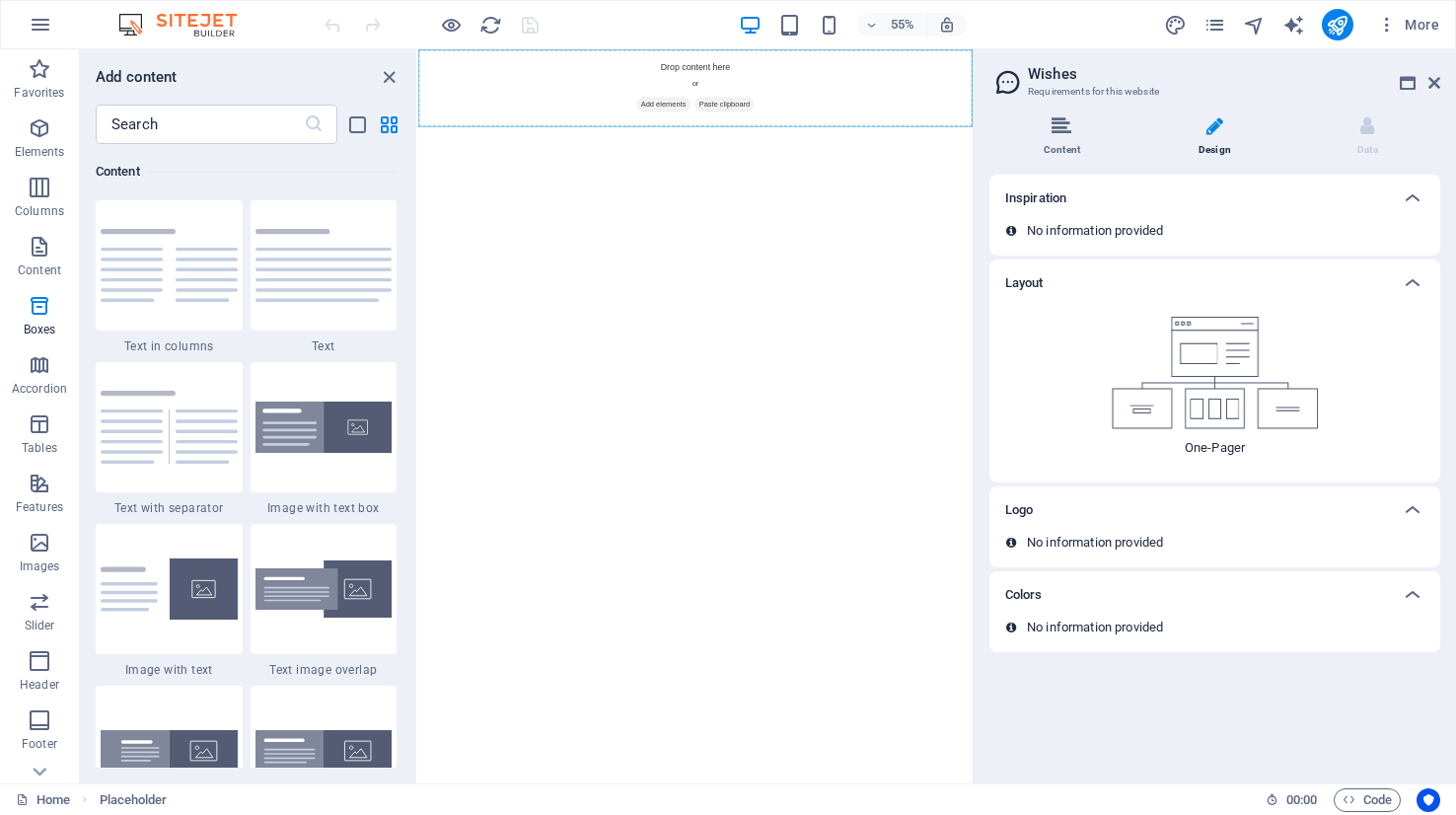 click at bounding box center [1061, 126] 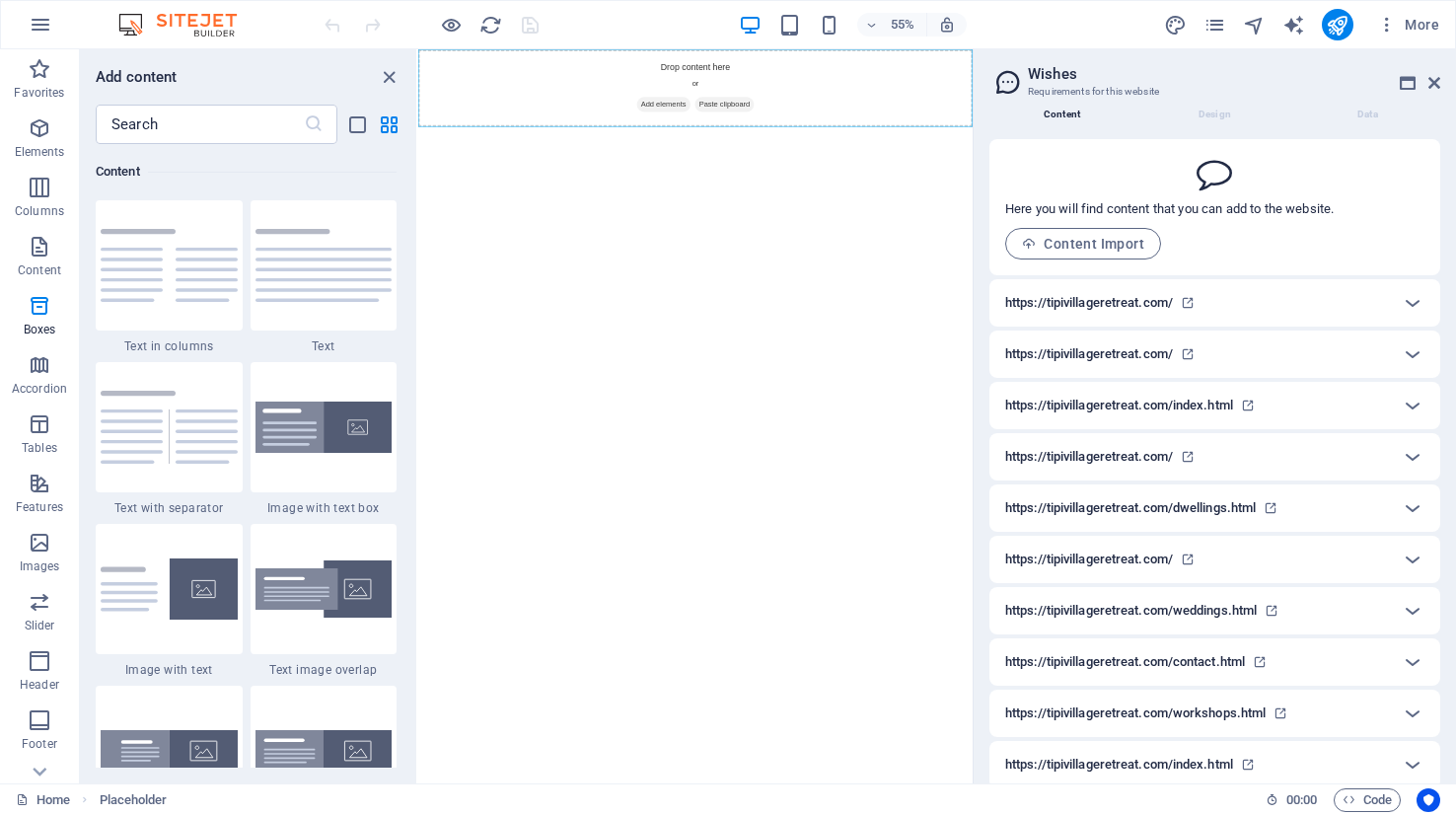 scroll, scrollTop: 0, scrollLeft: 0, axis: both 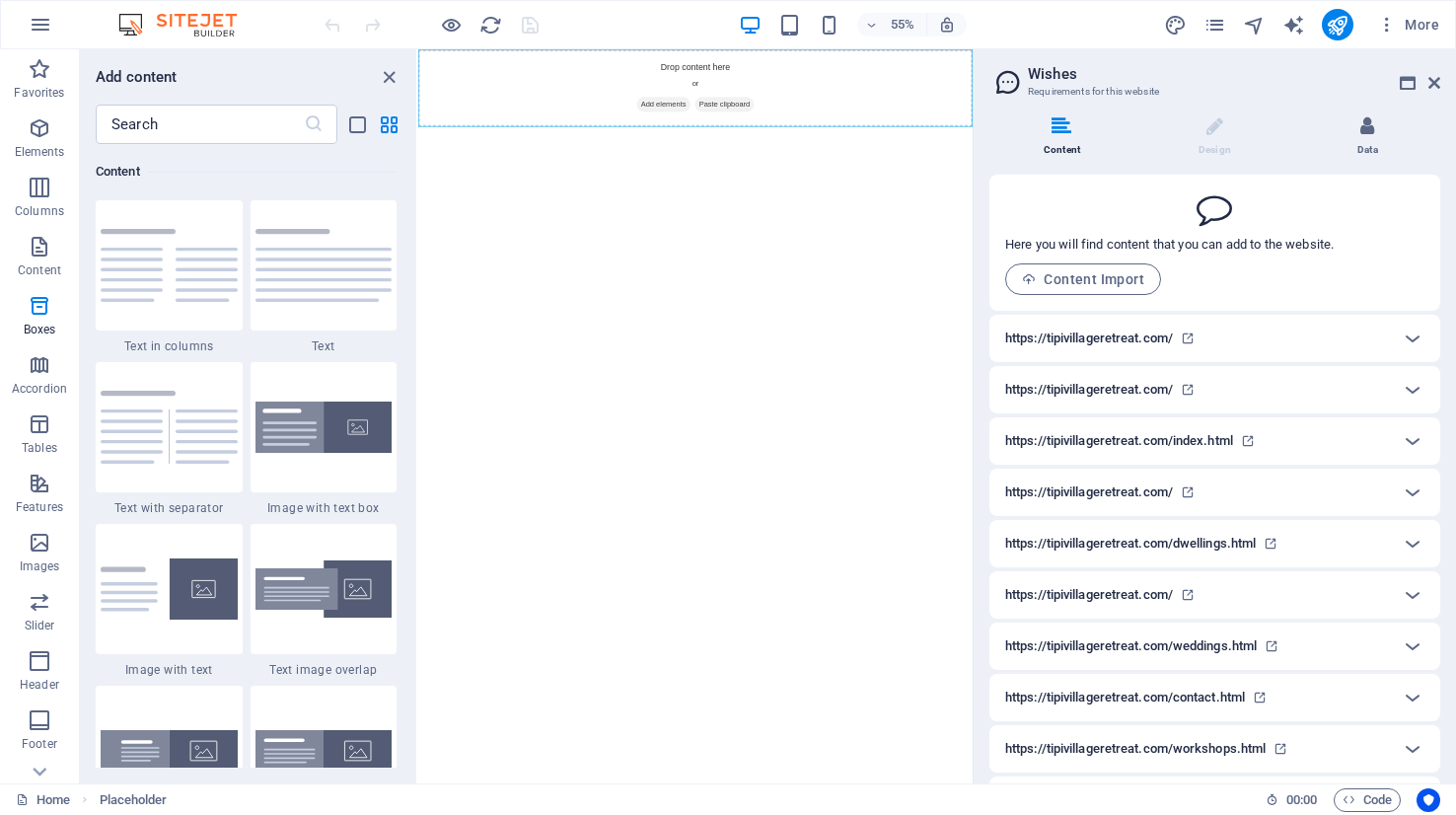click at bounding box center [1367, 126] 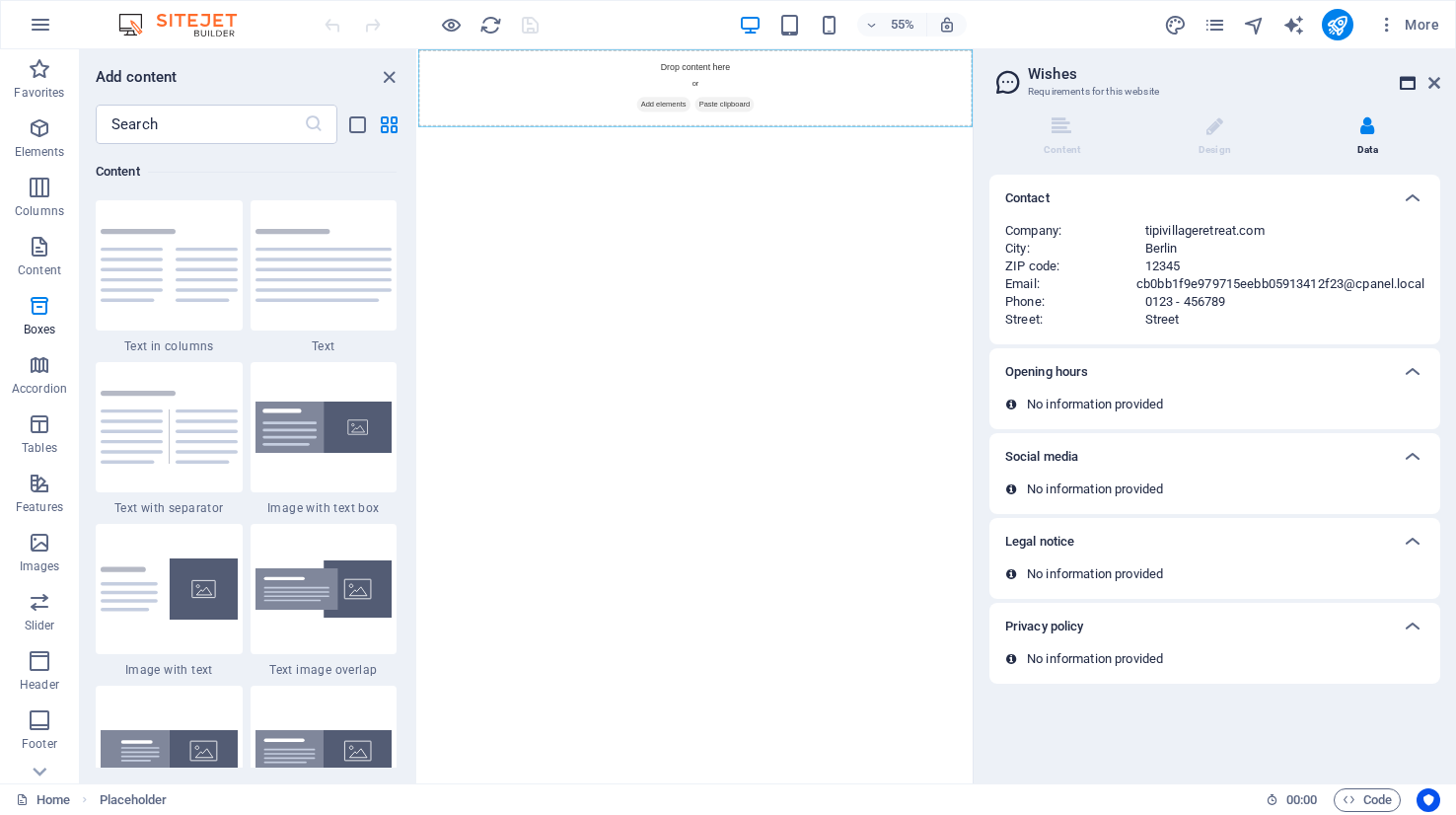 click at bounding box center (1408, 83) 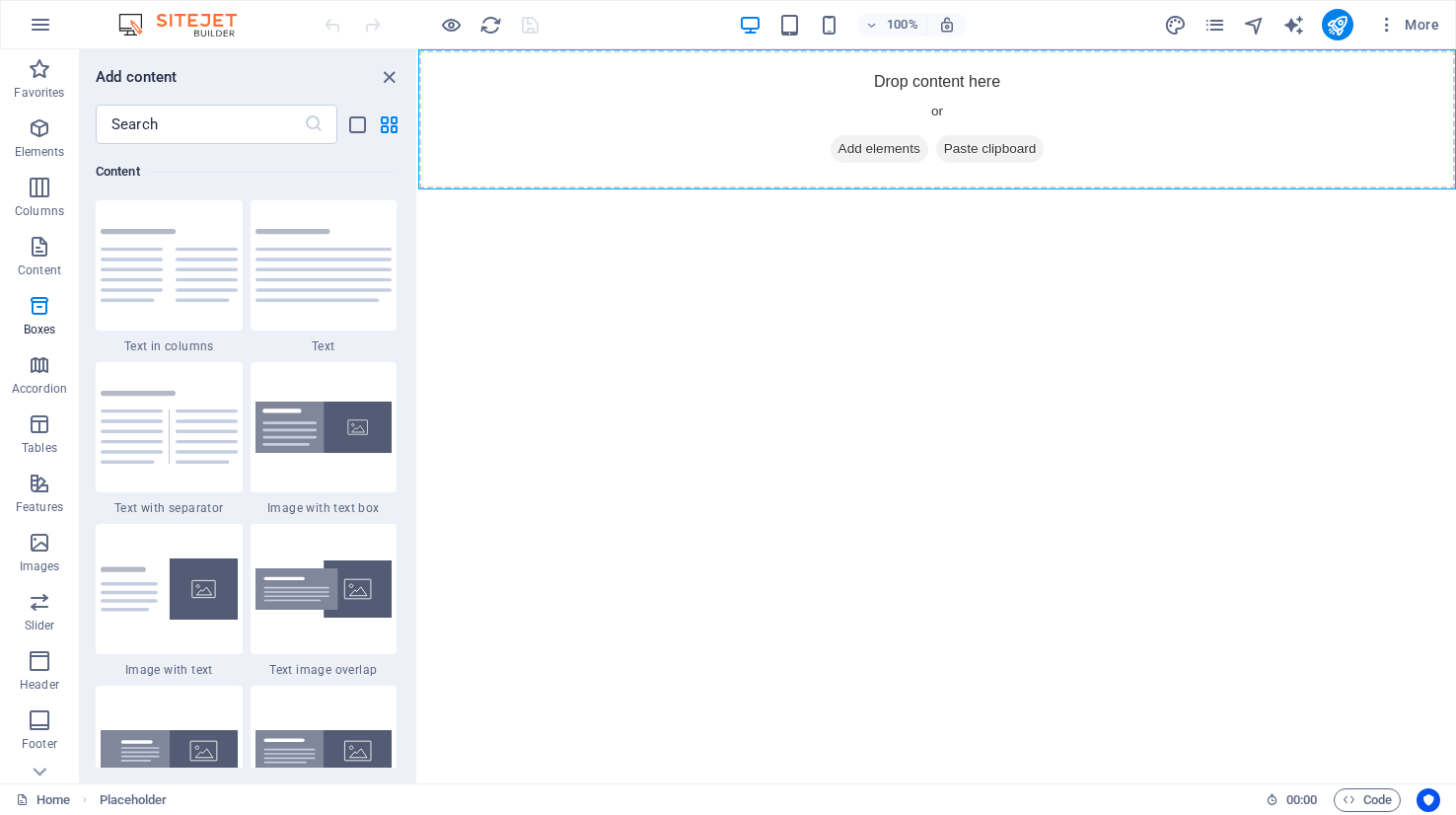 click on "Skip to main content
Drop content here or  Add elements  Paste clipboard" at bounding box center (937, 119) 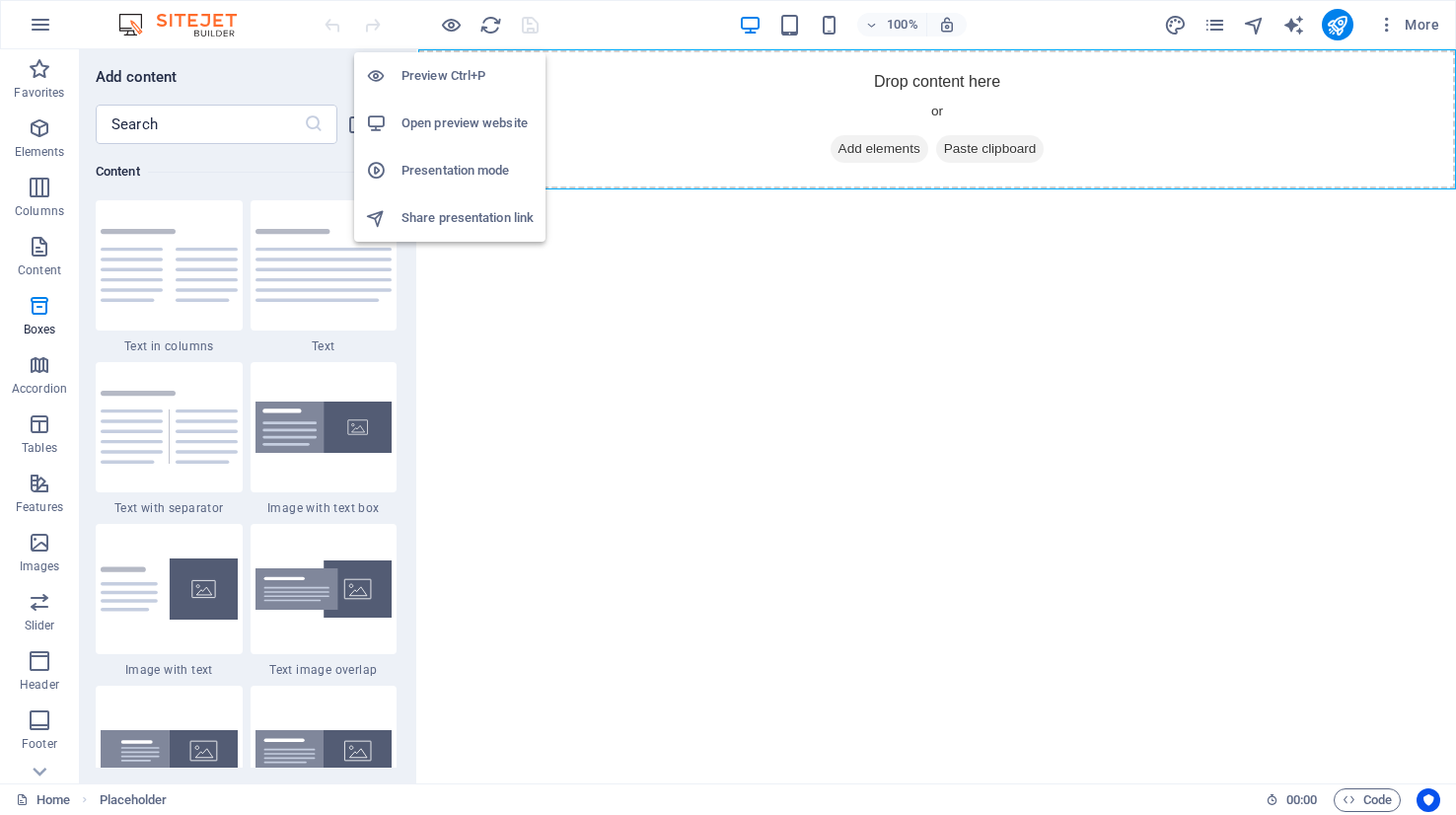 click on "Preview Ctrl+P" at bounding box center [468, 76] 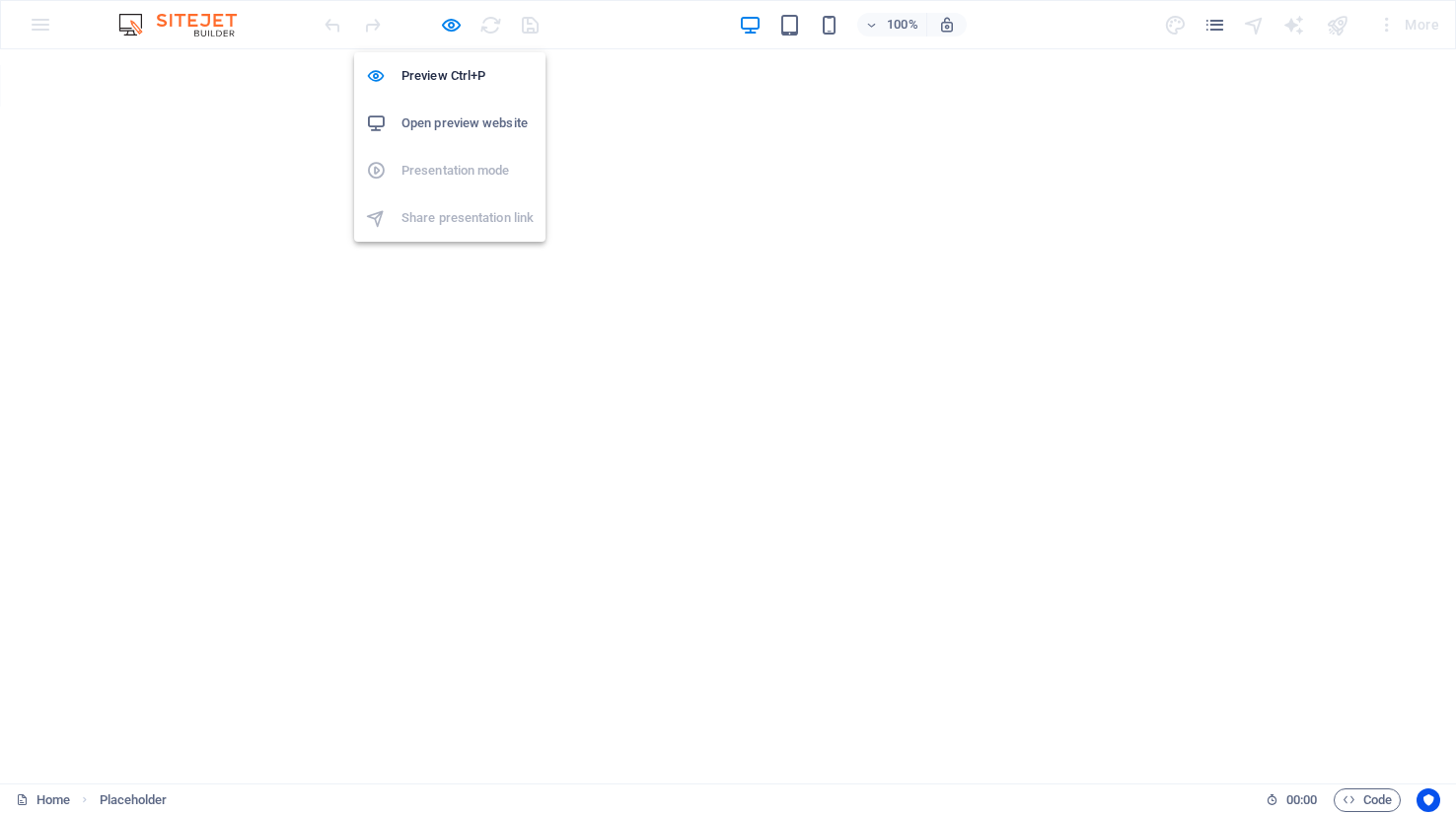 click on "Open preview website" at bounding box center (468, 123) 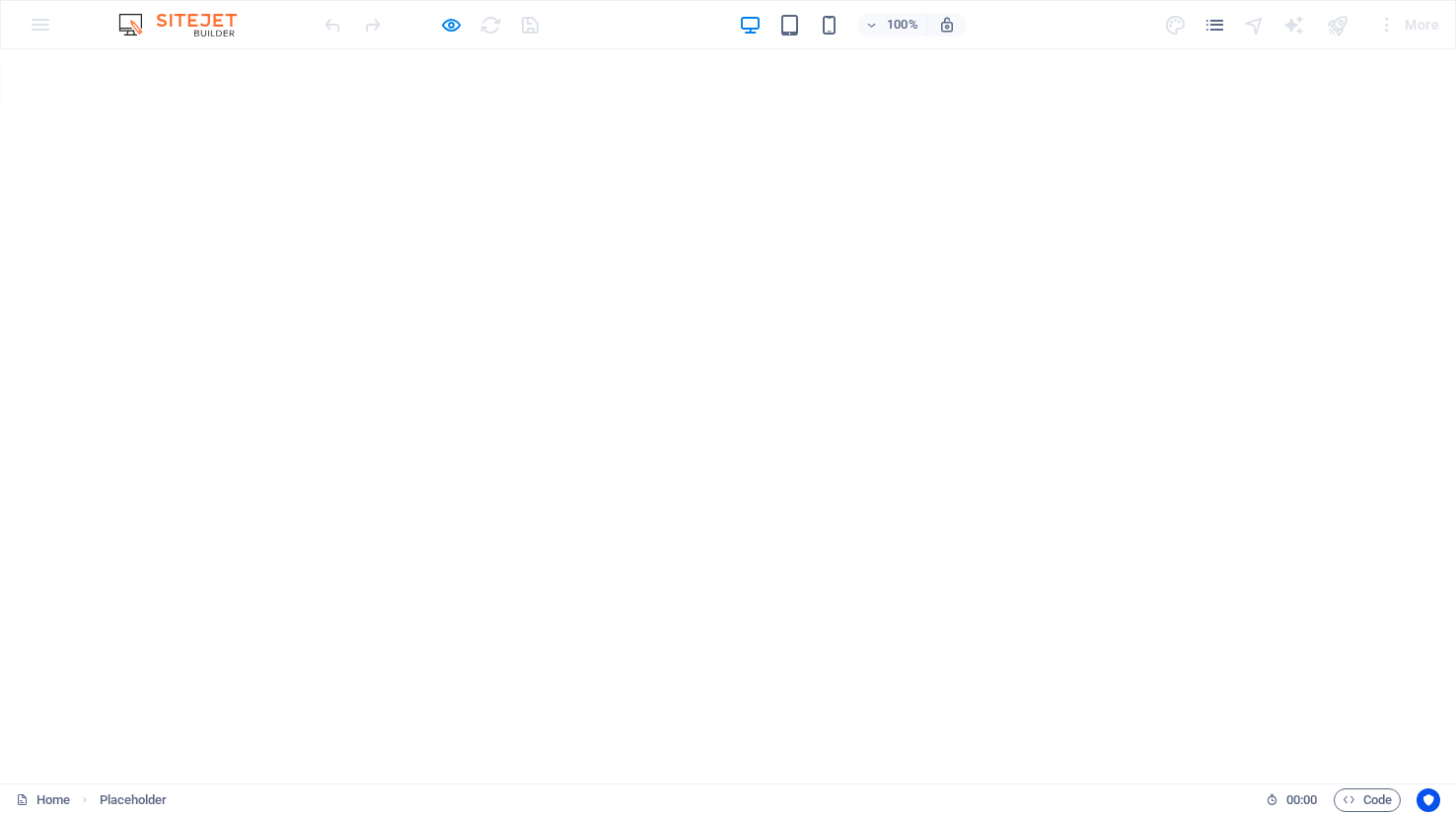 click at bounding box center [431, 25] 